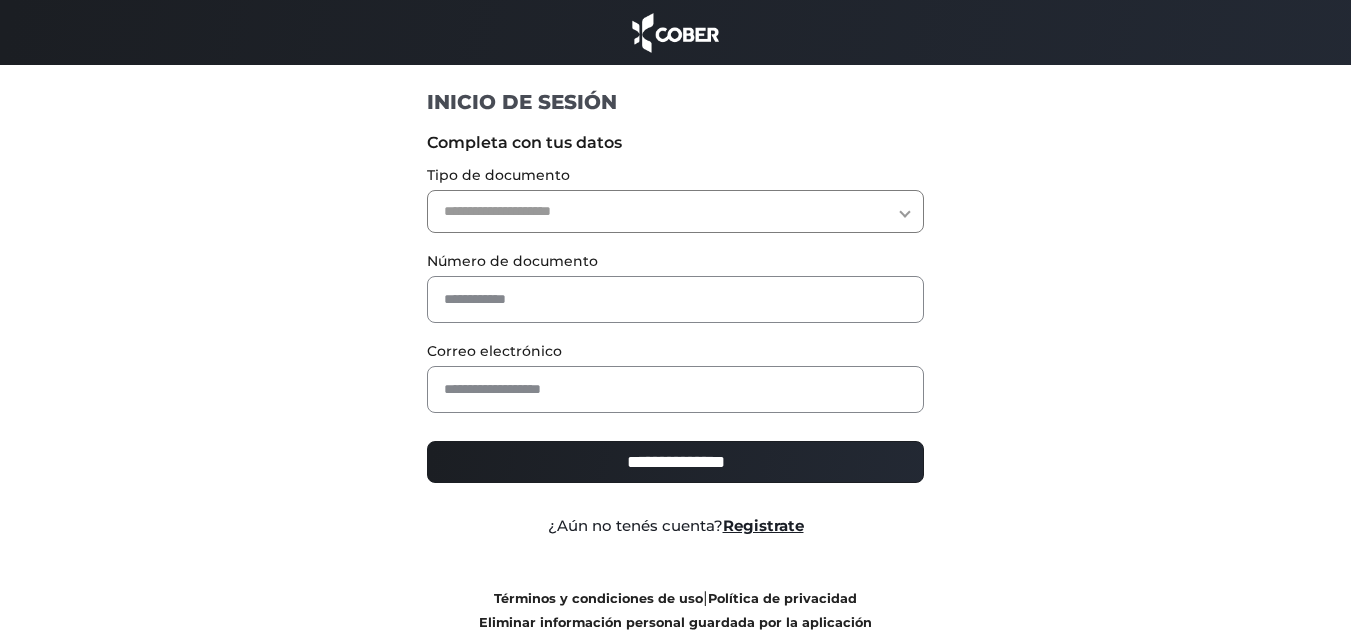 scroll, scrollTop: 0, scrollLeft: 0, axis: both 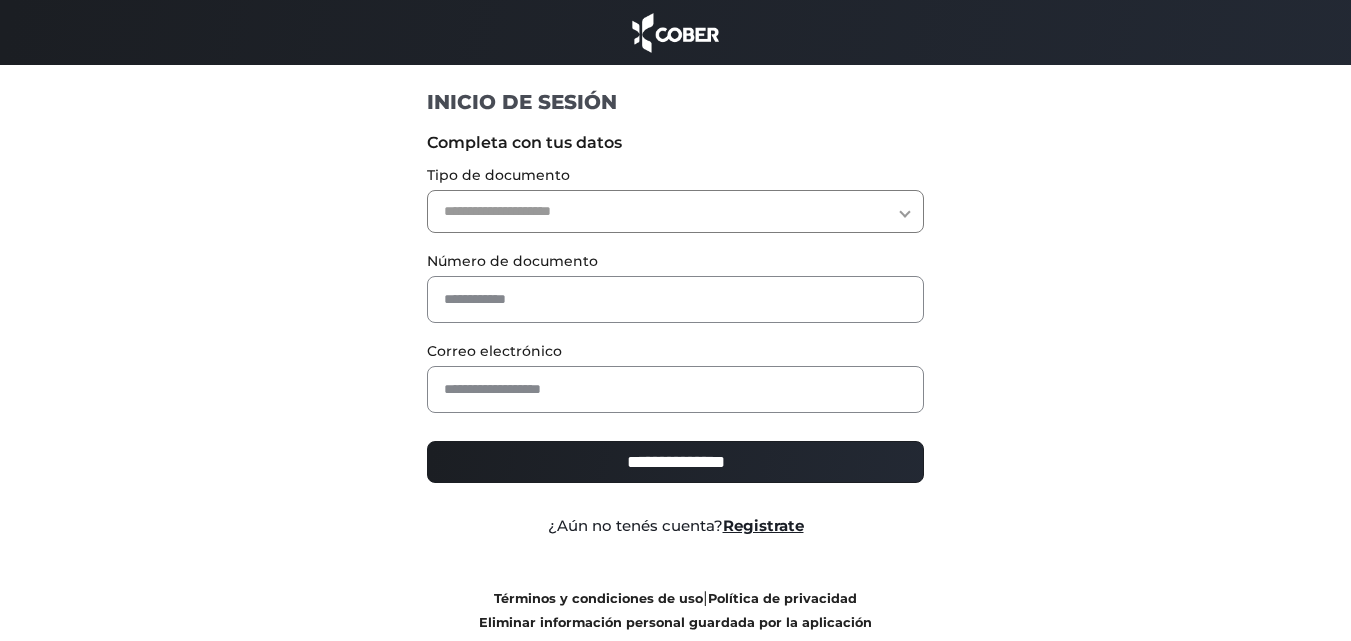 click on "**********" at bounding box center [675, 211] 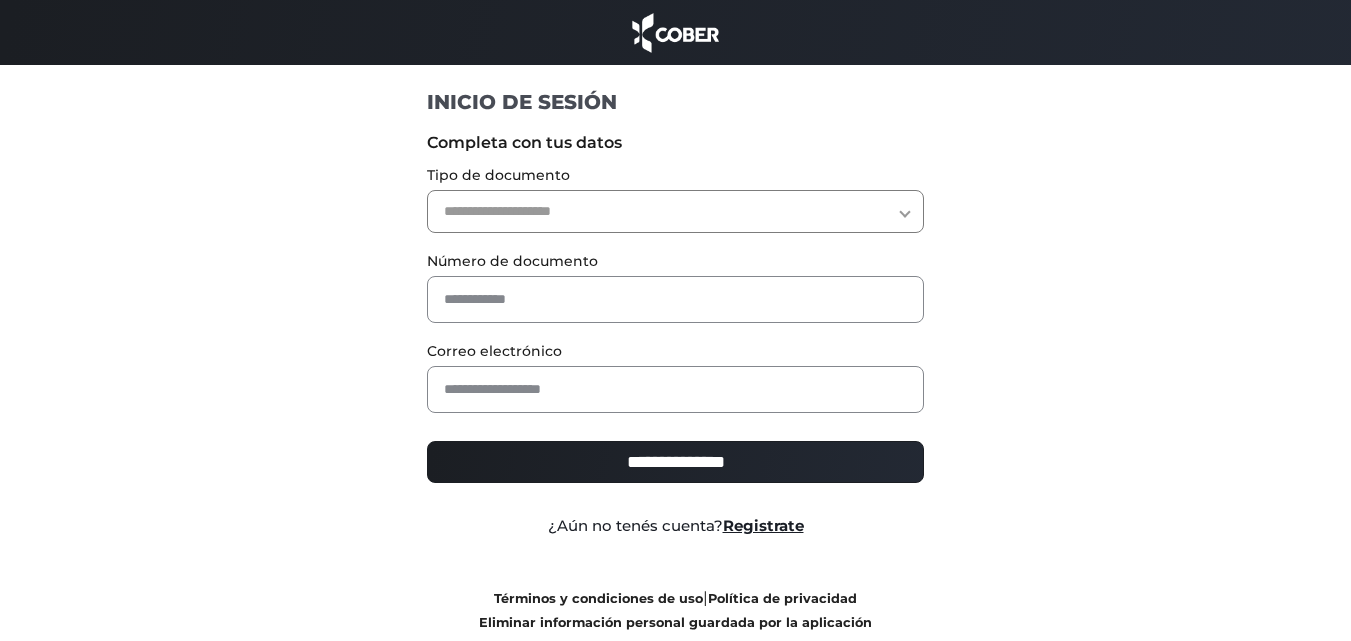 select on "***" 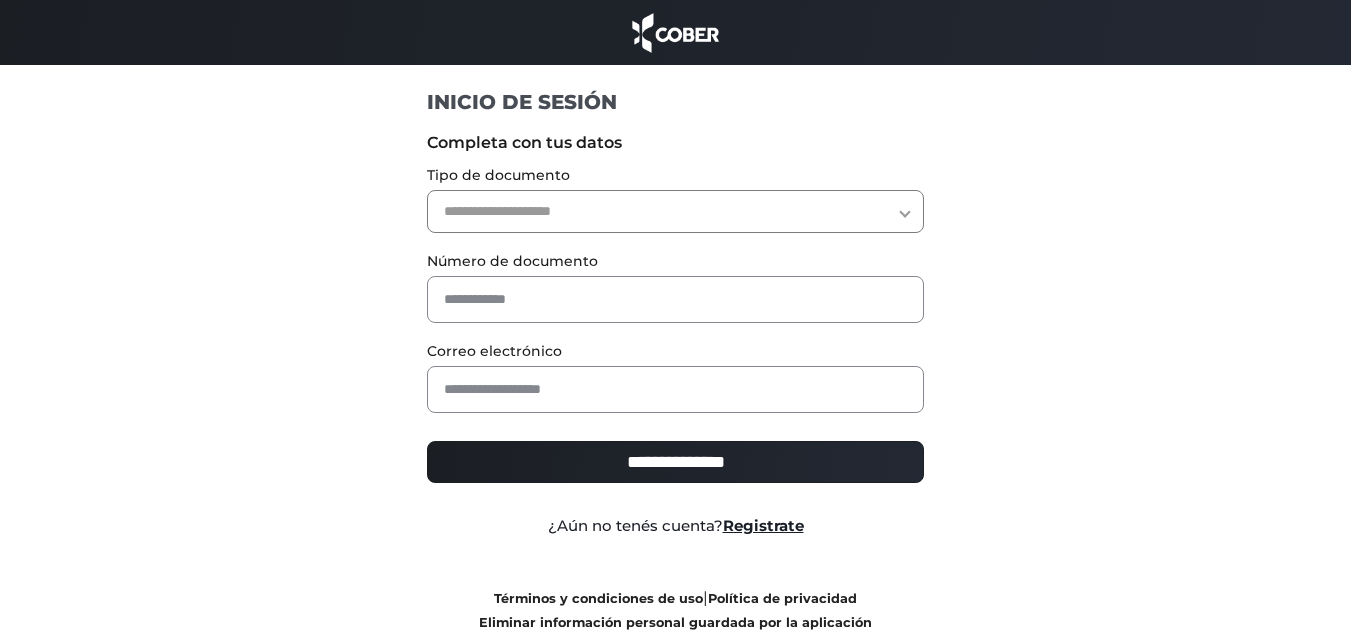 click on "**********" at bounding box center (675, 211) 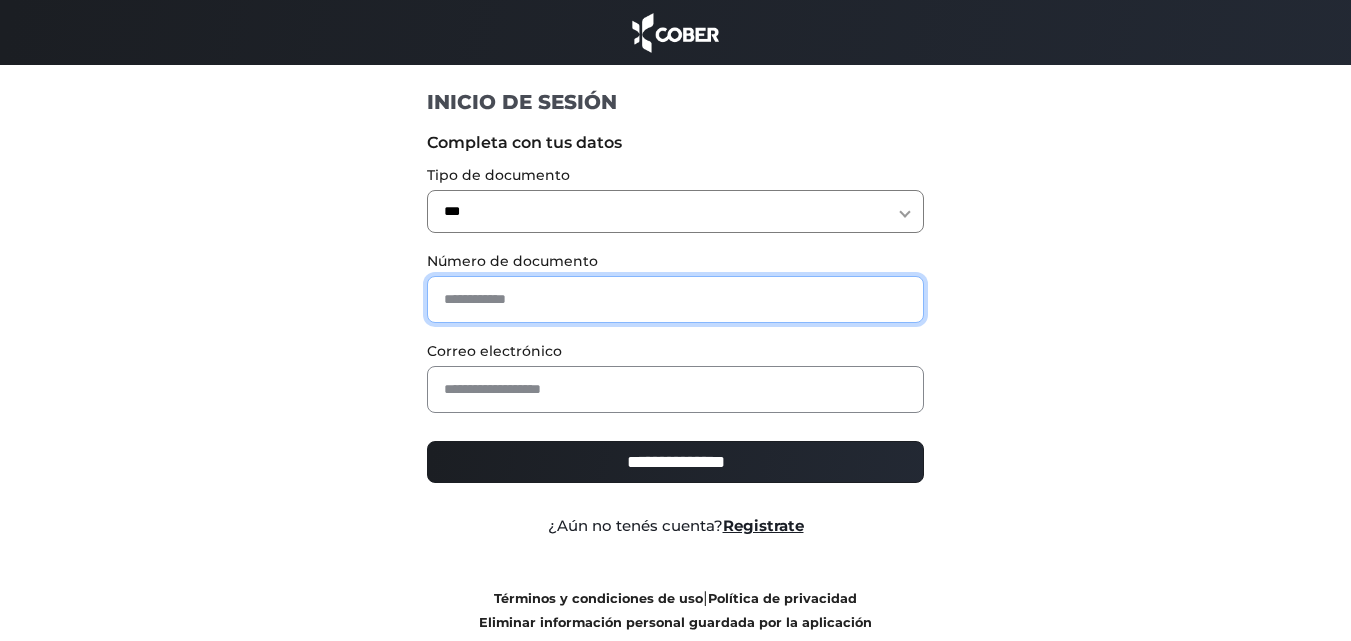 click at bounding box center [675, 299] 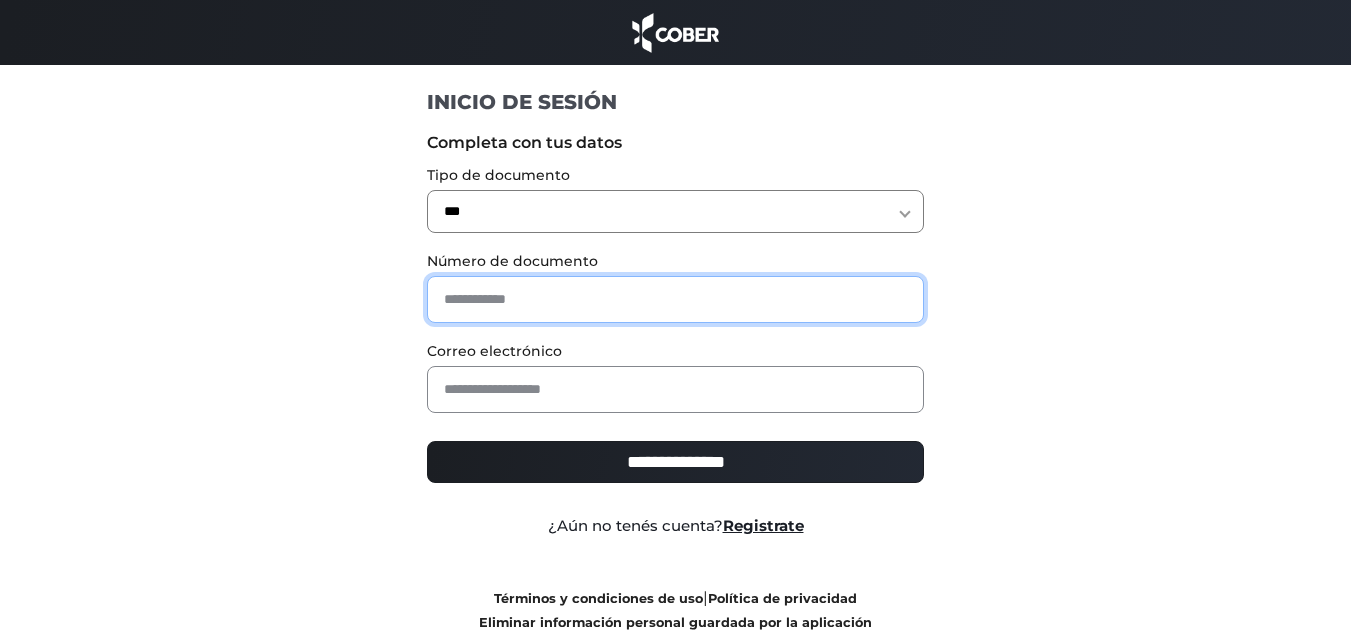 type on "*******" 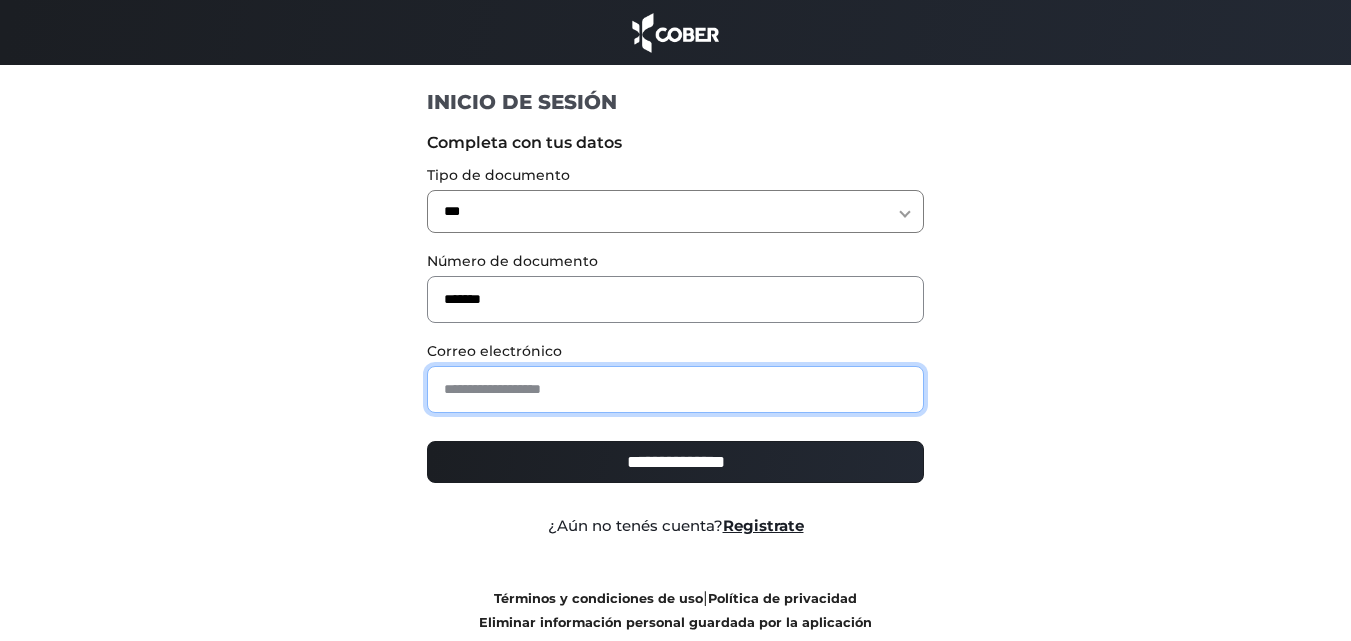 click at bounding box center [675, 389] 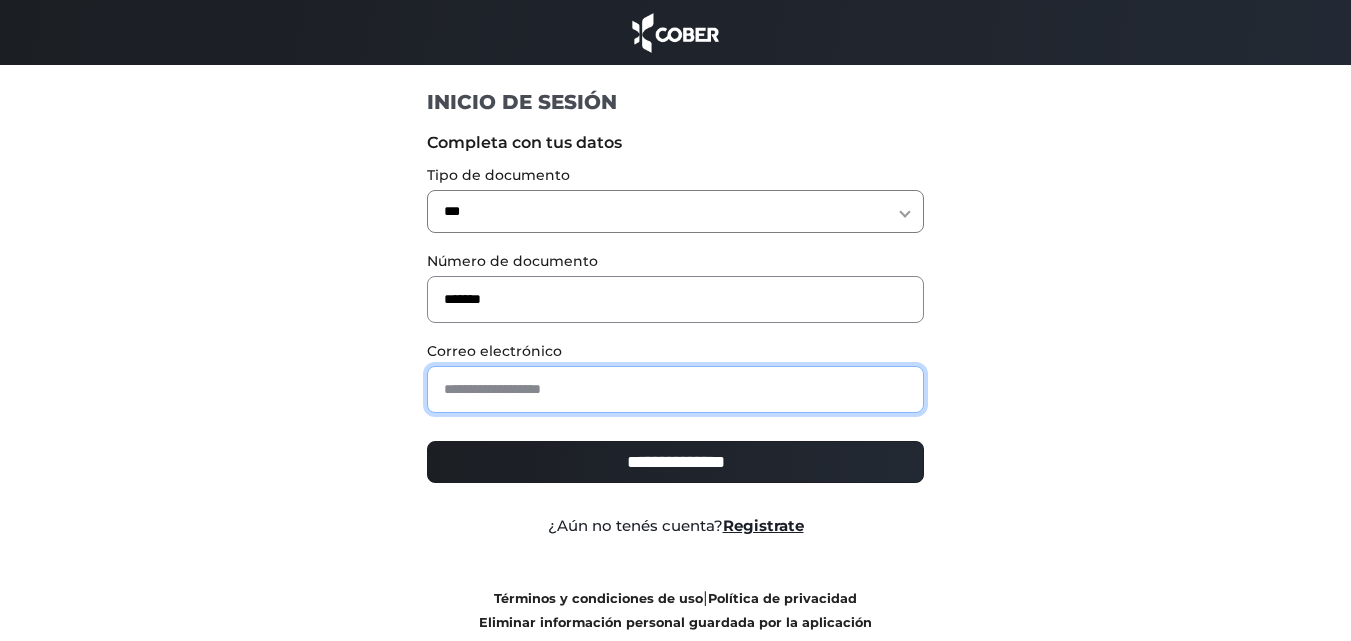 type on "**********" 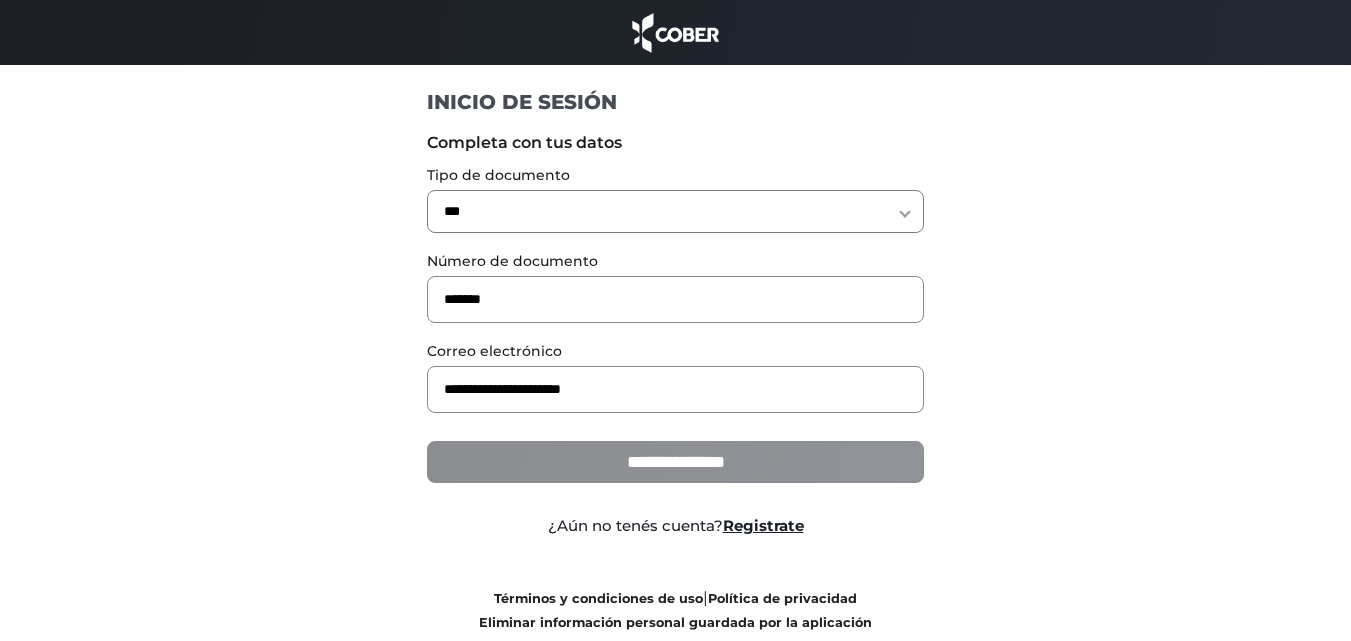 click on "**********" at bounding box center [675, 462] 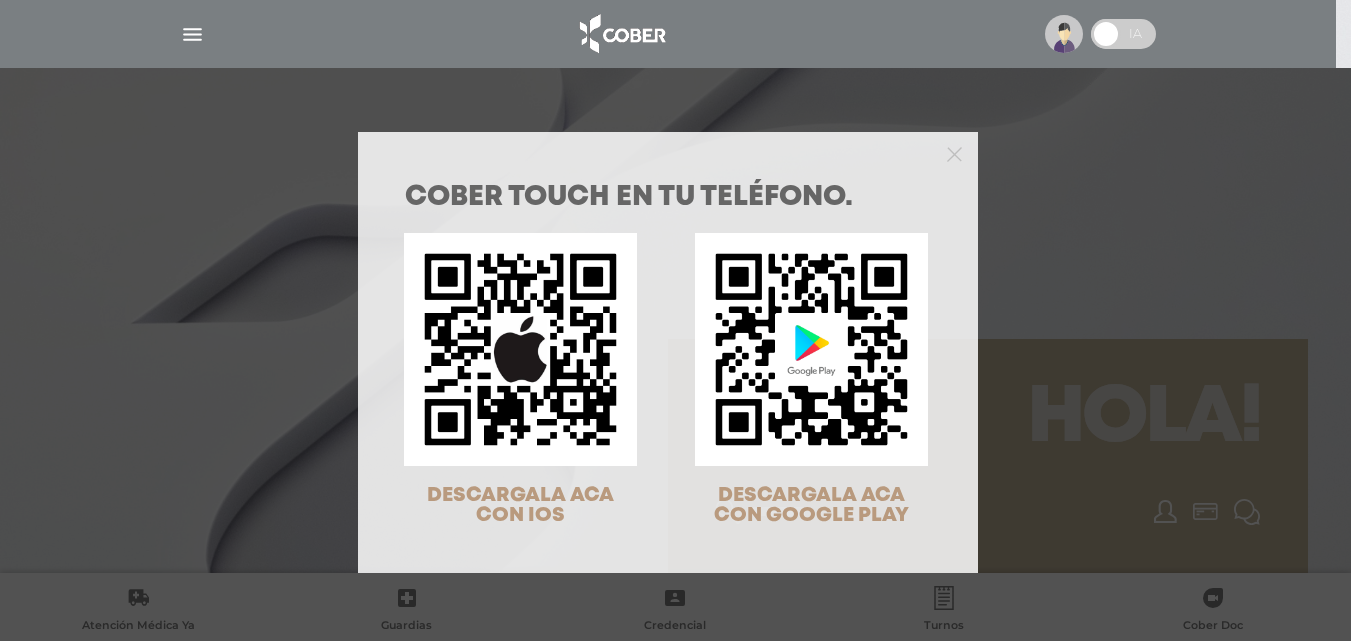 scroll, scrollTop: 0, scrollLeft: 0, axis: both 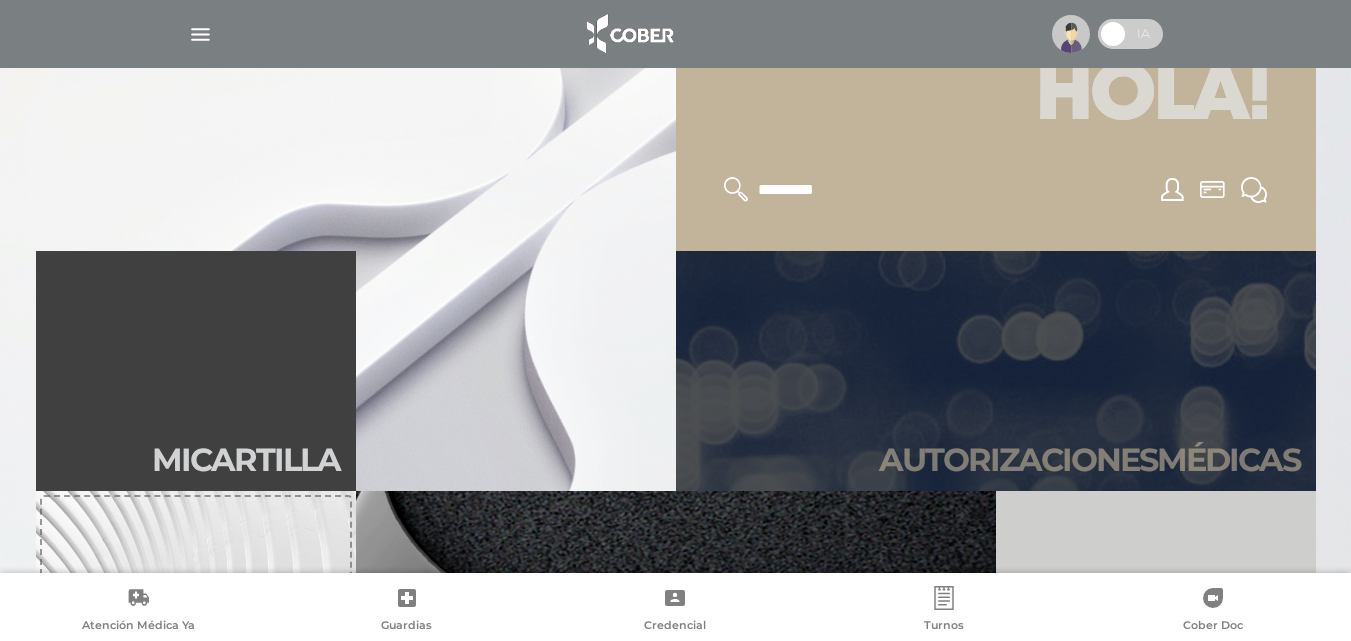 click on "Autori zaciones  médicas" at bounding box center [996, 371] 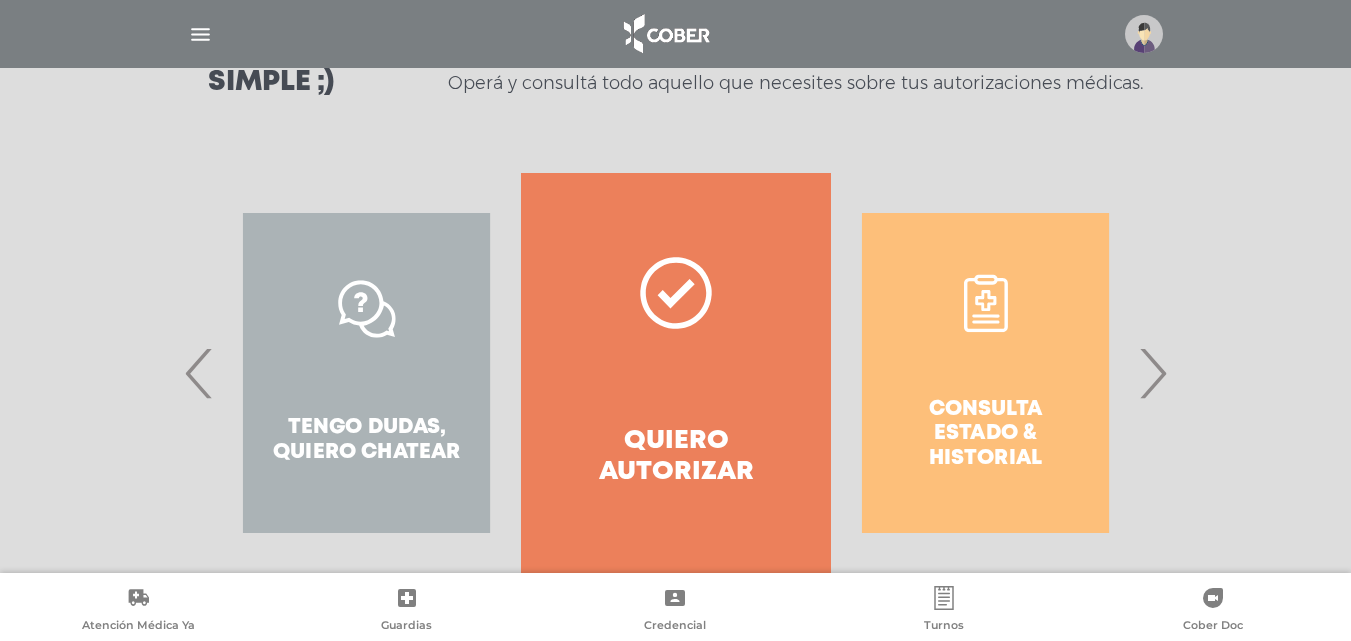 scroll, scrollTop: 363, scrollLeft: 0, axis: vertical 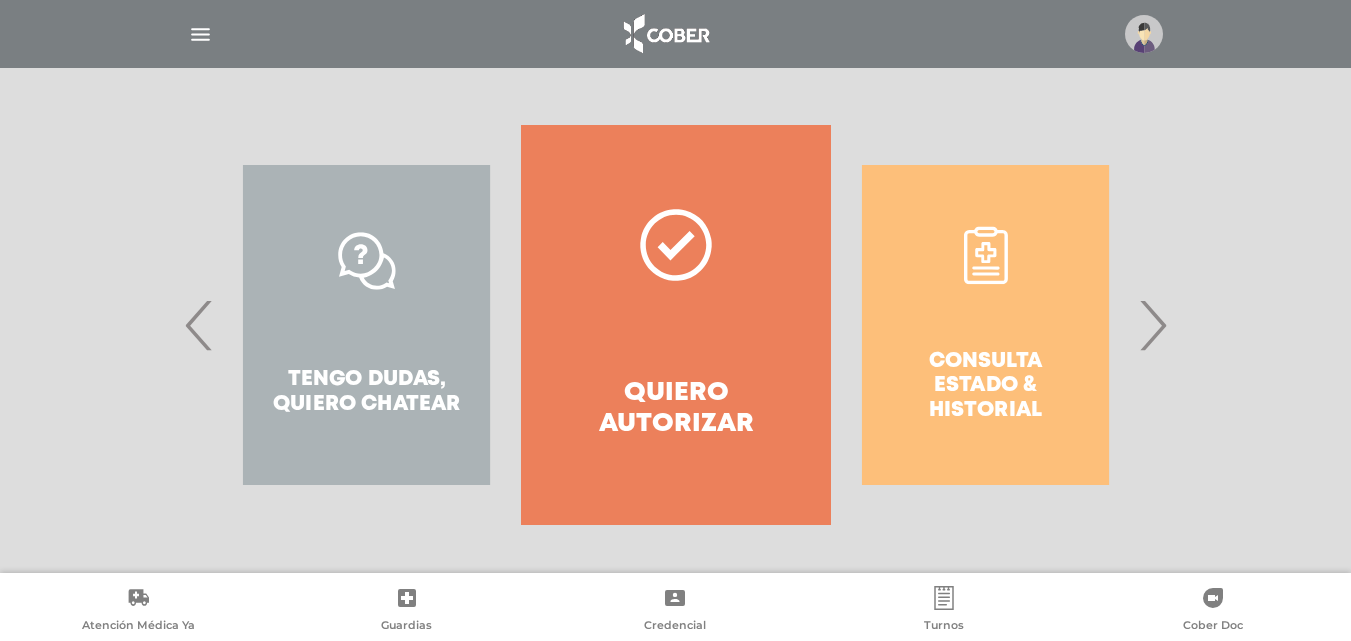 click on "Quiero autorizar" at bounding box center [675, 325] 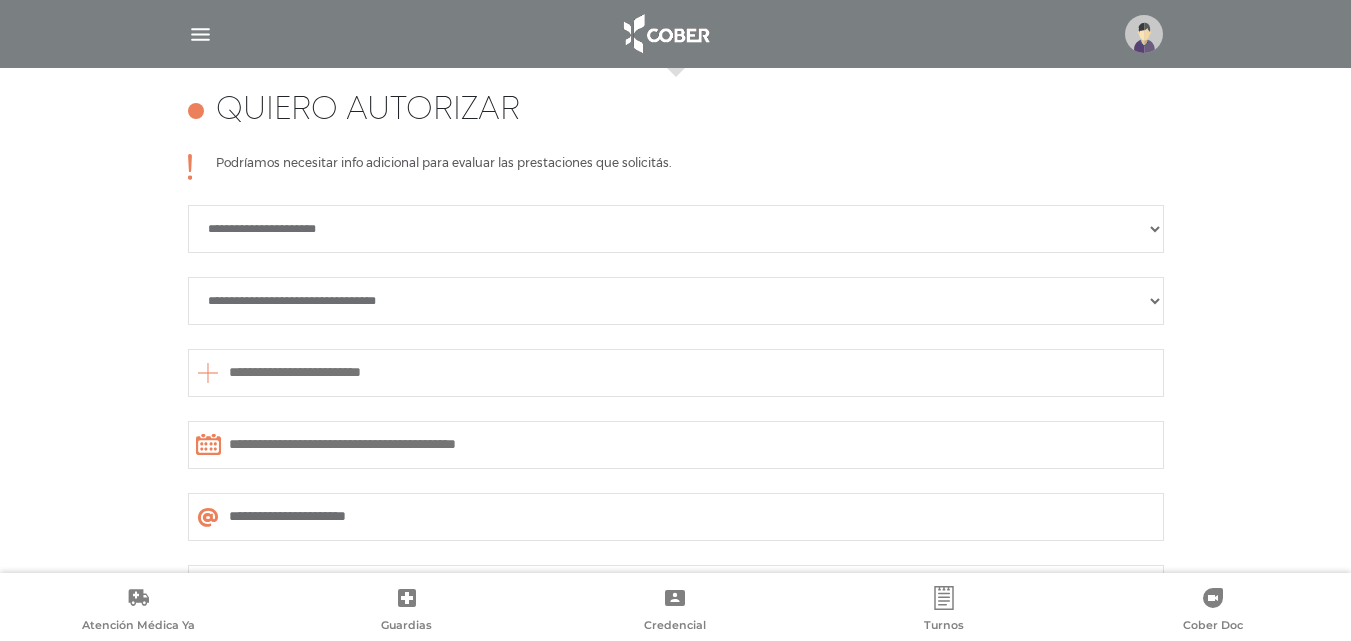 scroll, scrollTop: 888, scrollLeft: 0, axis: vertical 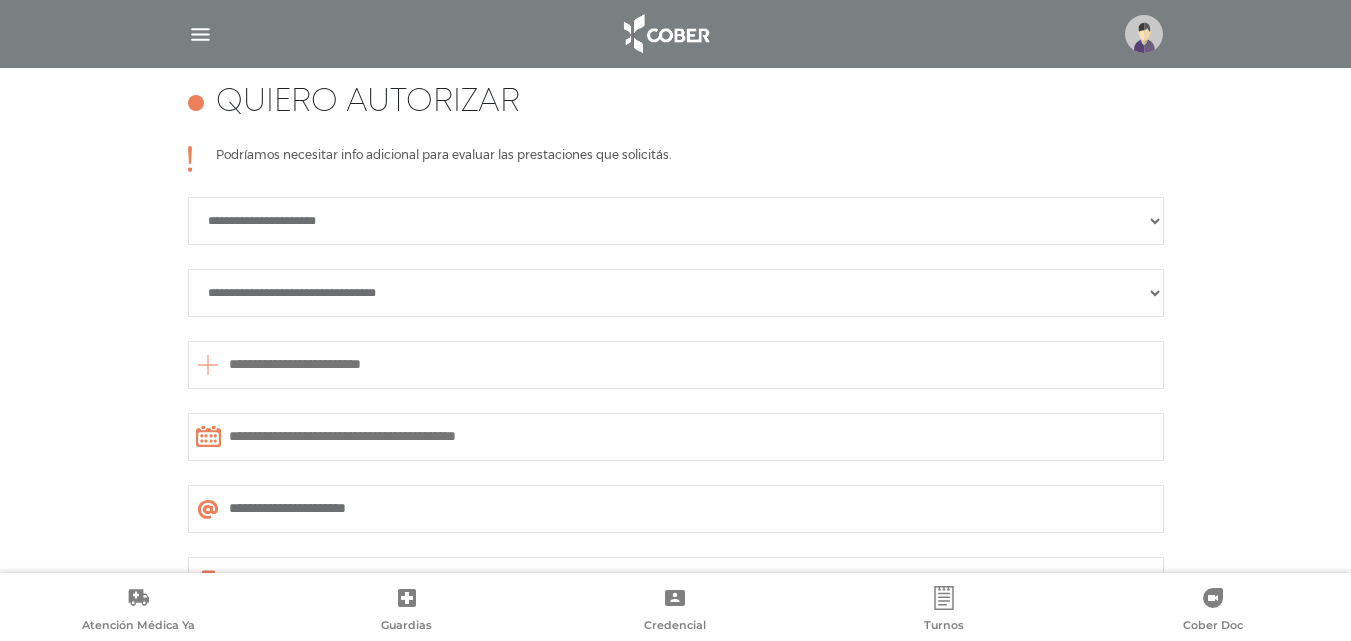 click on "**********" at bounding box center [676, 221] 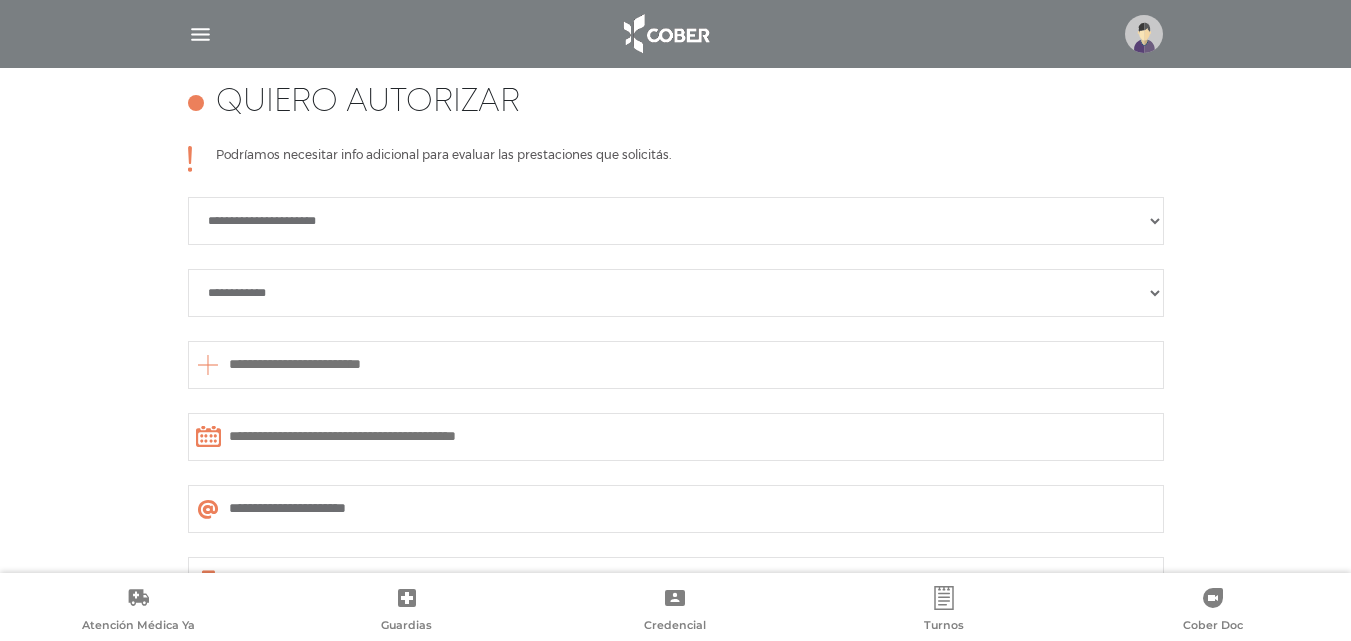 click on "**********" at bounding box center (676, 293) 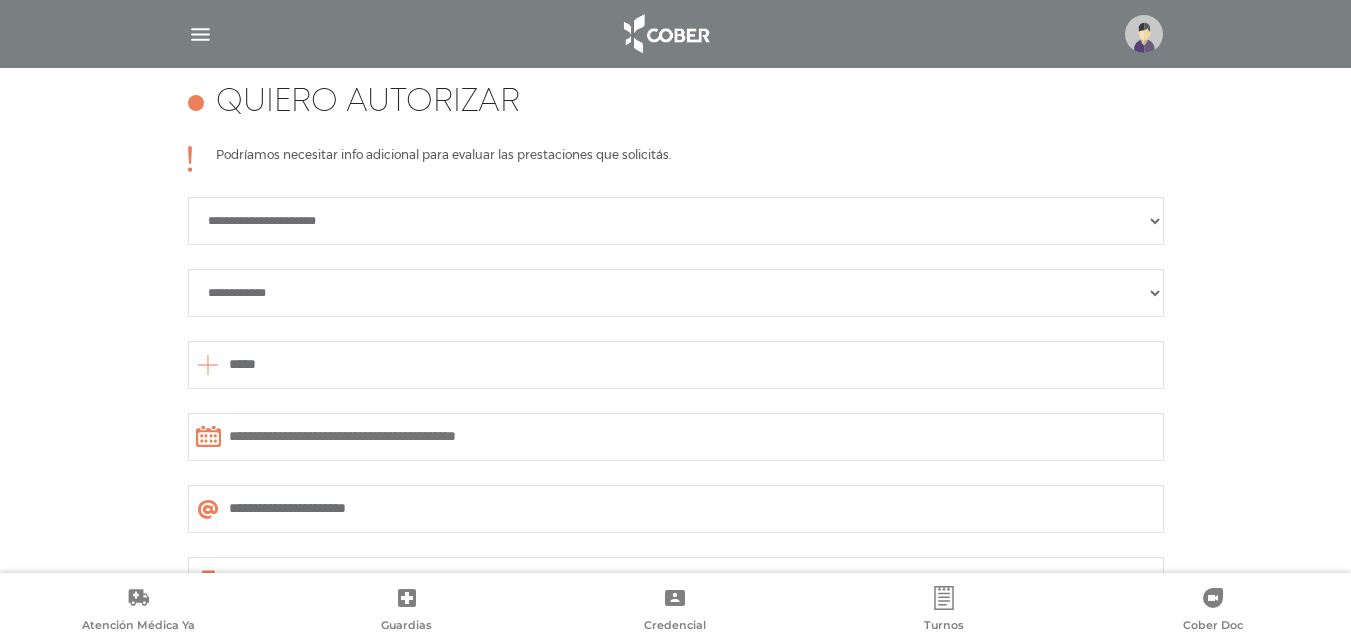 type on "*****" 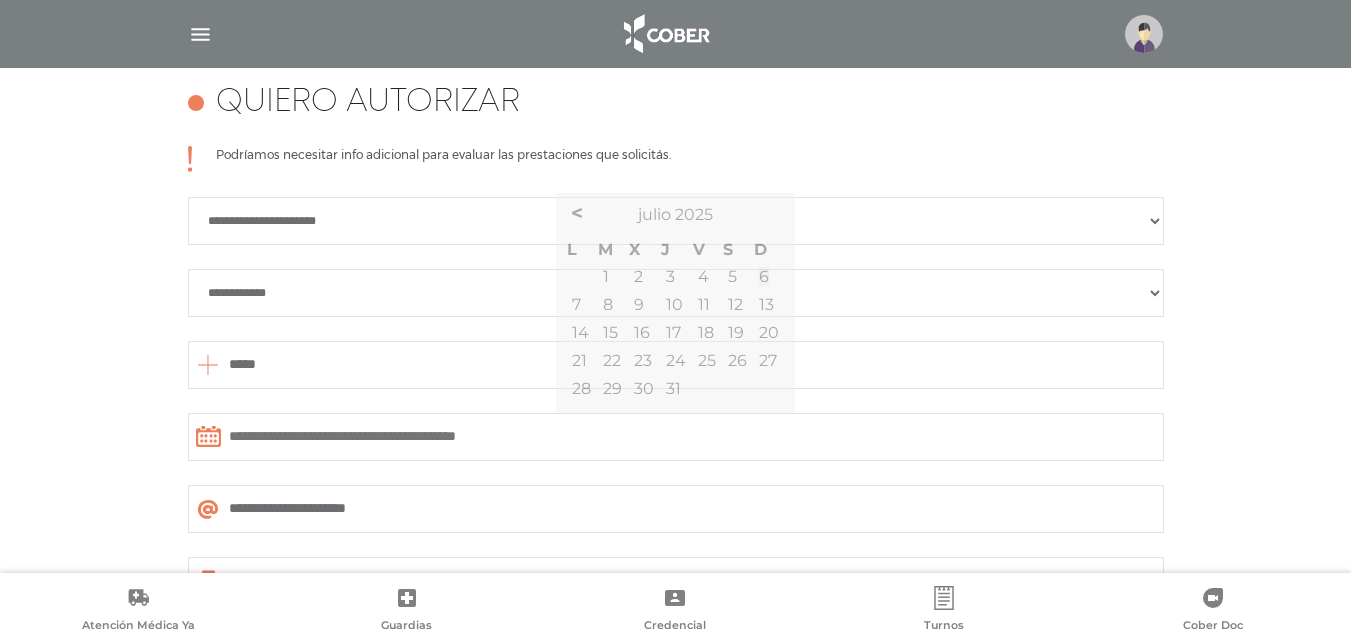 click at bounding box center (676, 437) 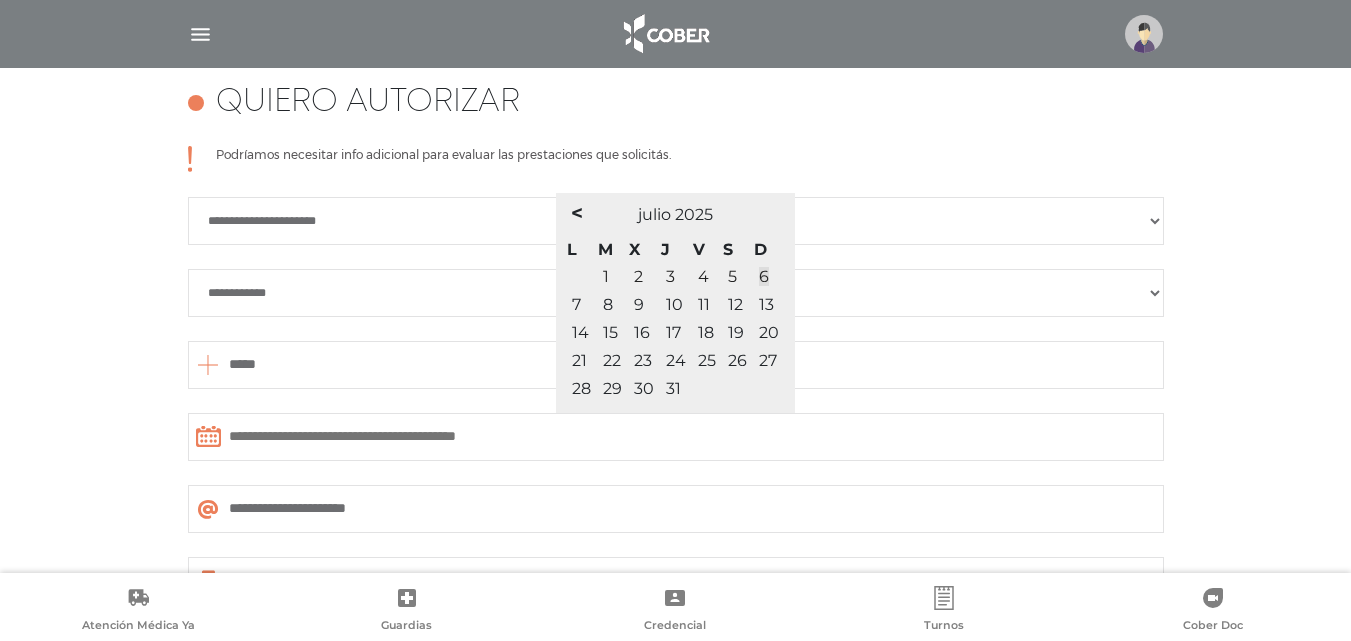 click on "*****" at bounding box center [676, 365] 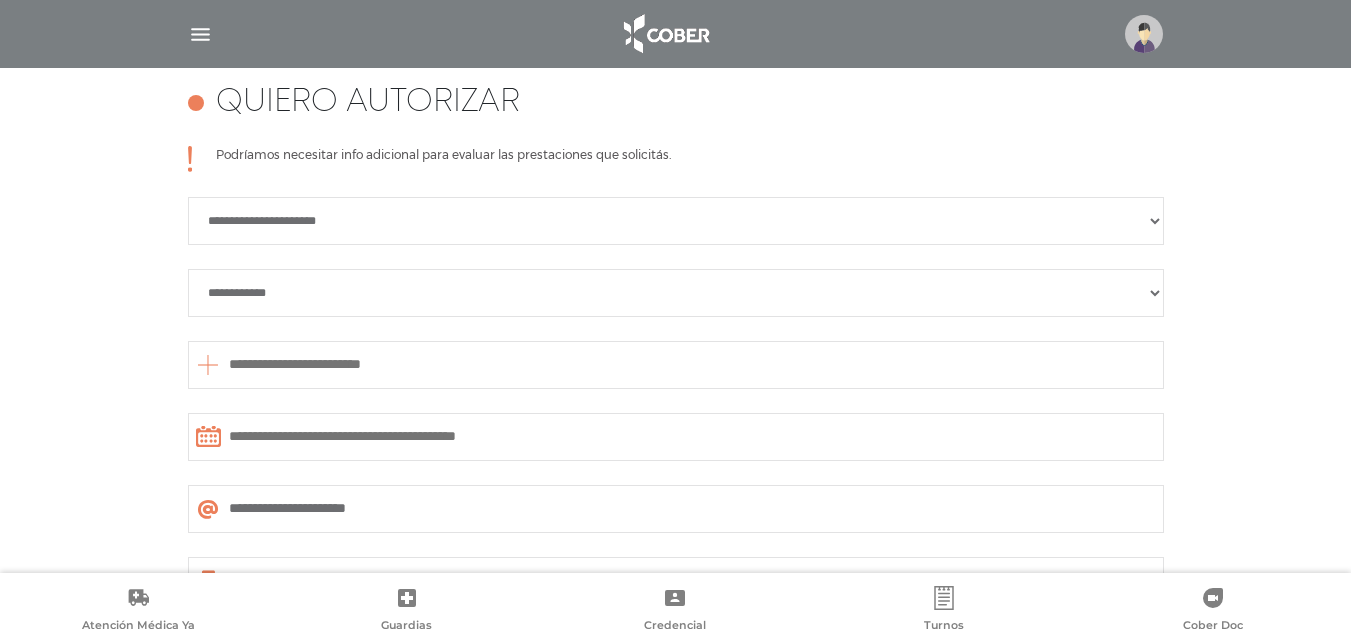 click on "**********" at bounding box center [676, 293] 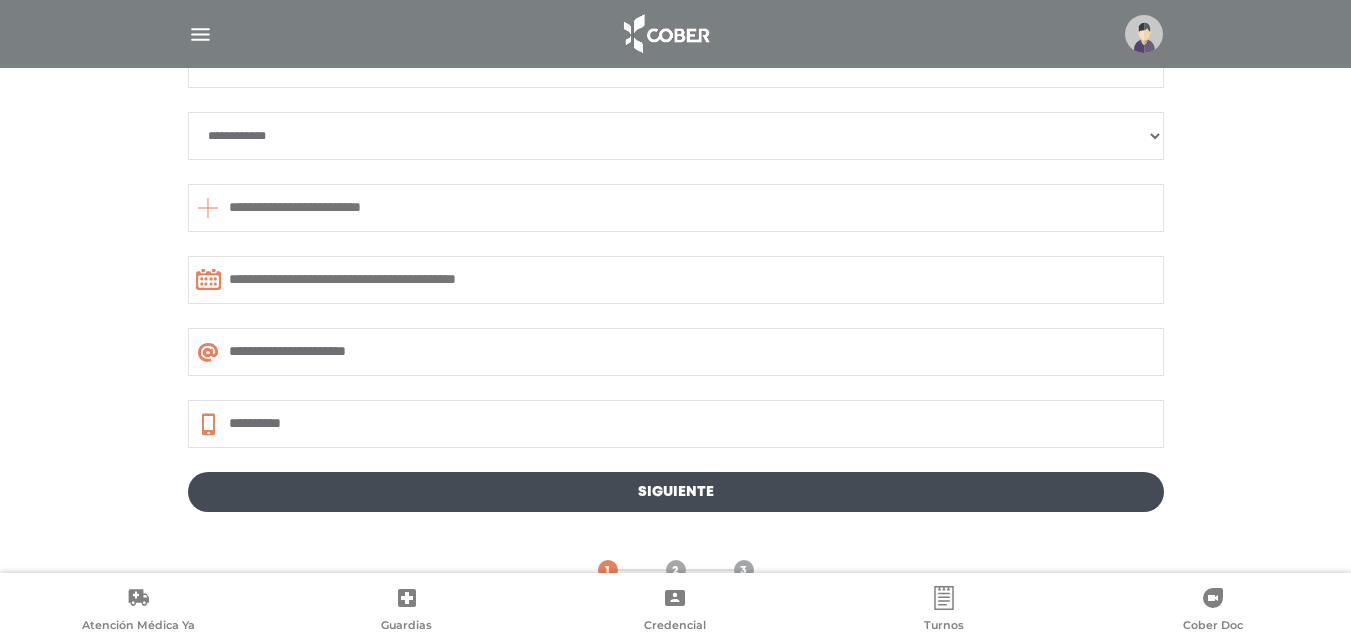 scroll, scrollTop: 1044, scrollLeft: 0, axis: vertical 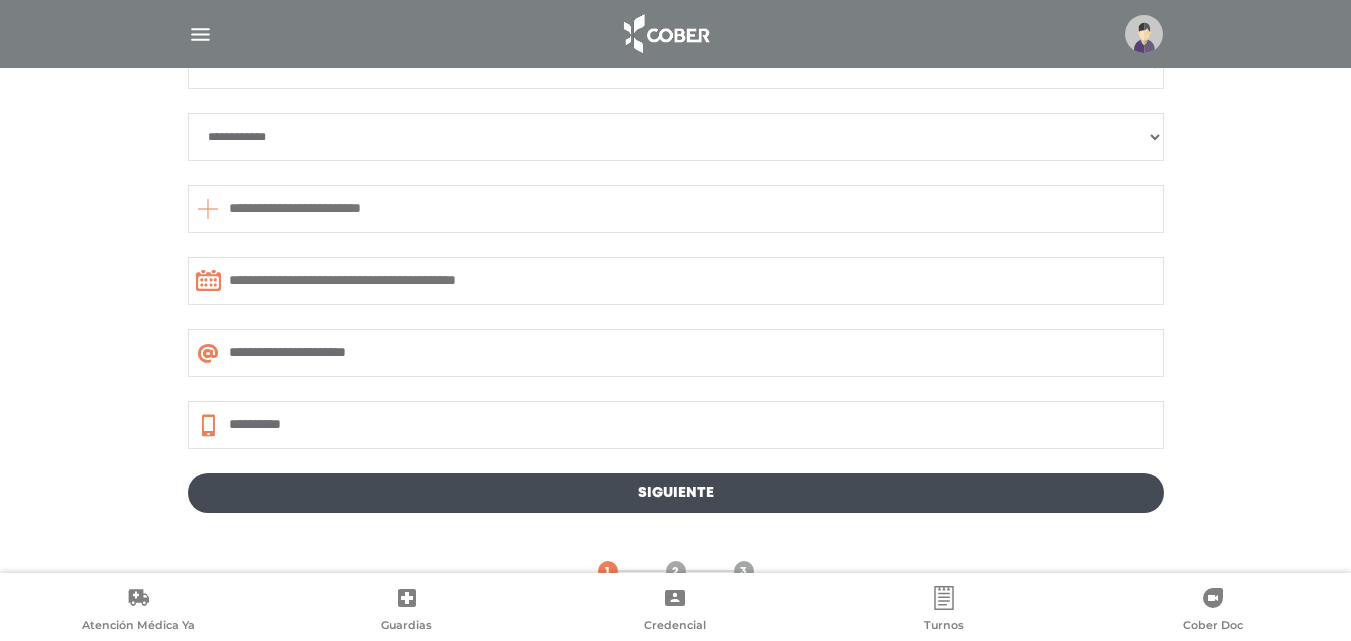 click on "**********" at bounding box center (676, 137) 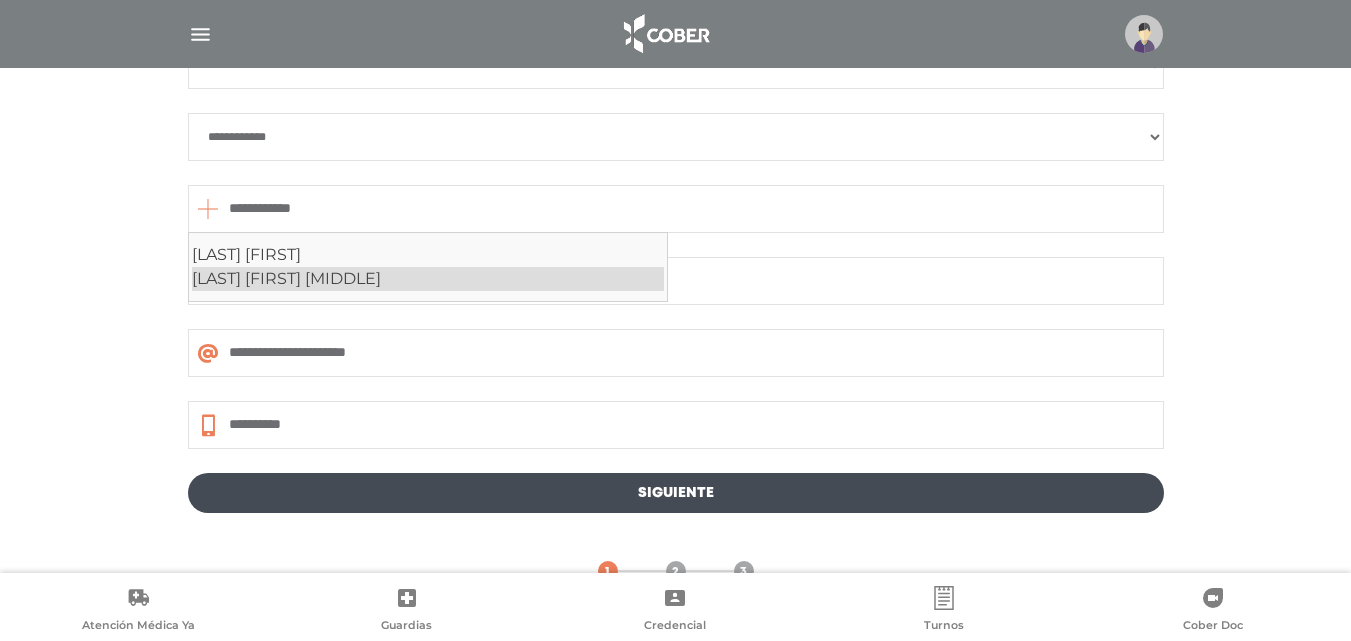click on "[LAST] [FIRST] [MIDDLE]" at bounding box center (428, 279) 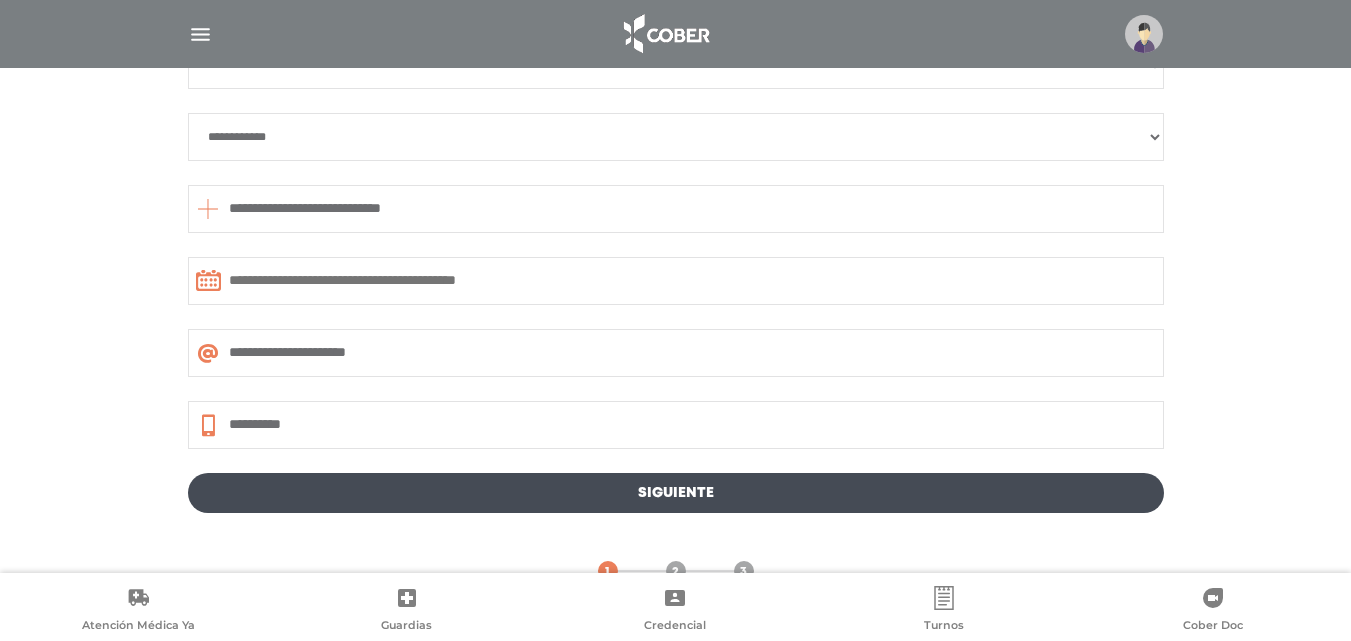type on "**********" 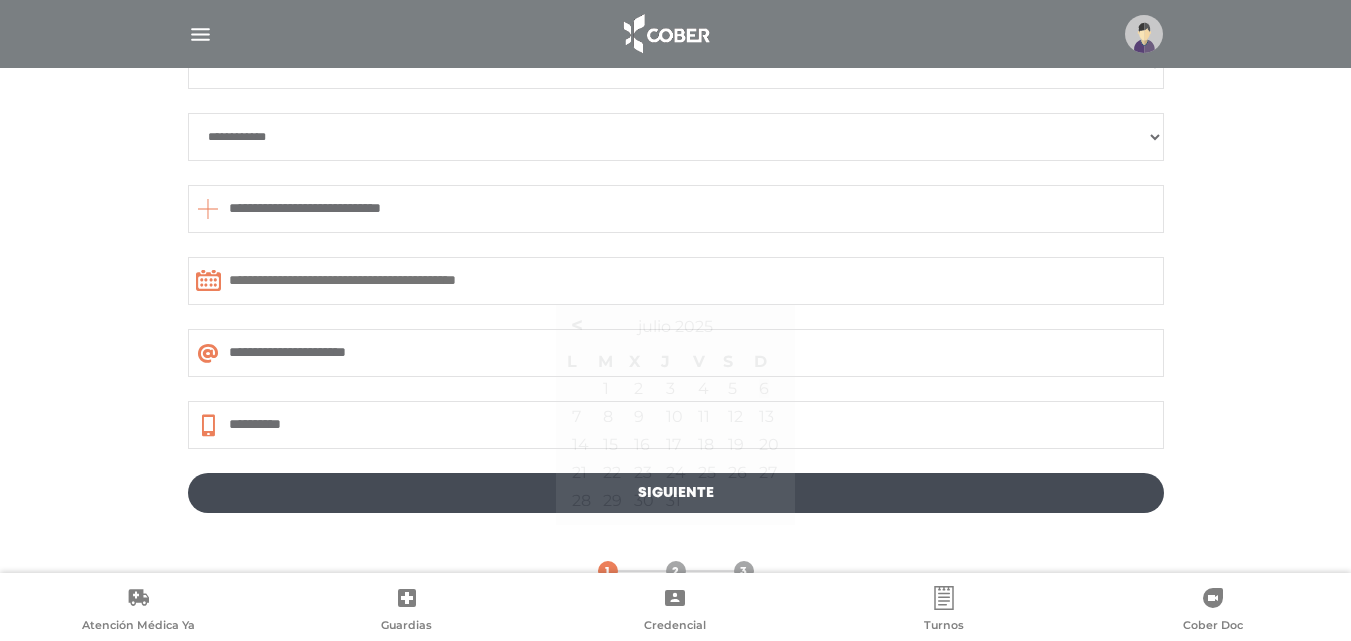 click at bounding box center (676, 281) 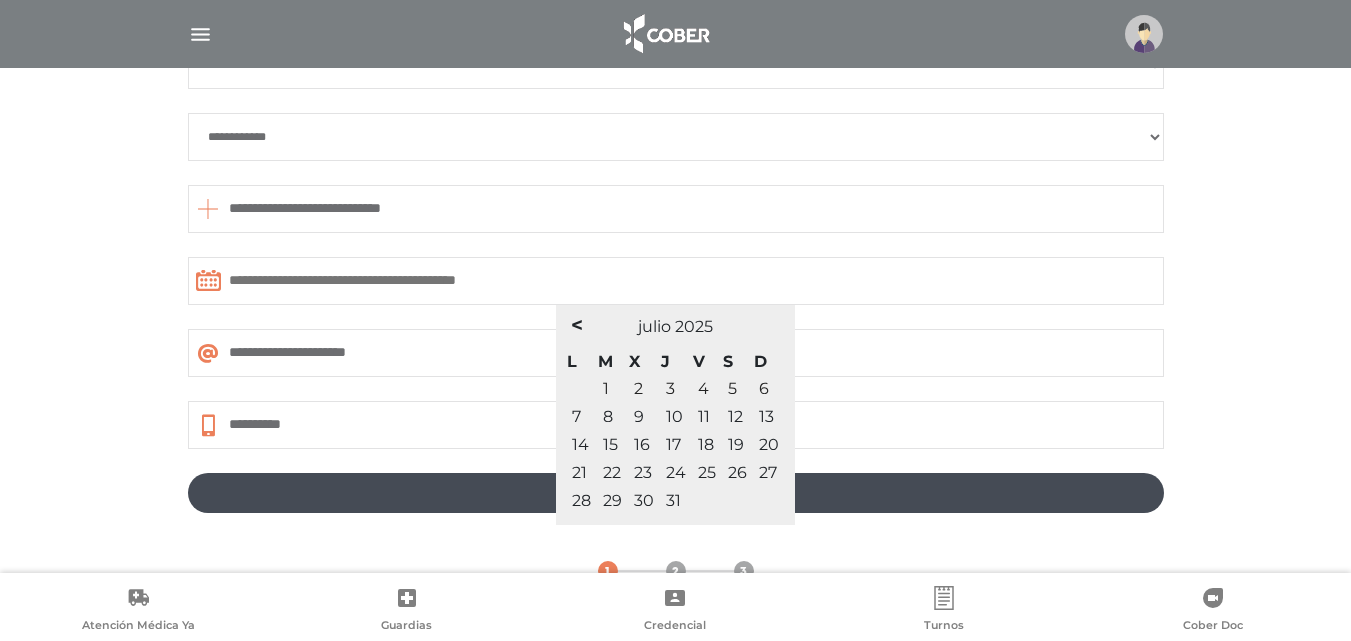 click on "7" at bounding box center (576, 416) 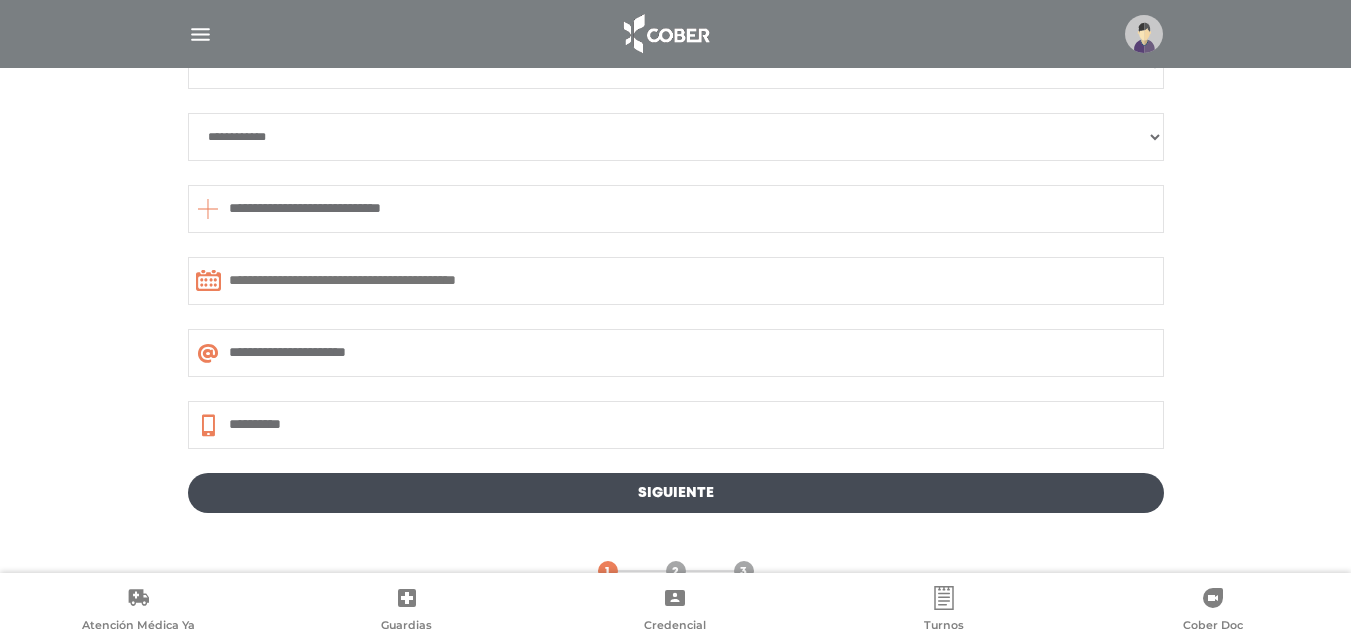 click at bounding box center [676, 281] 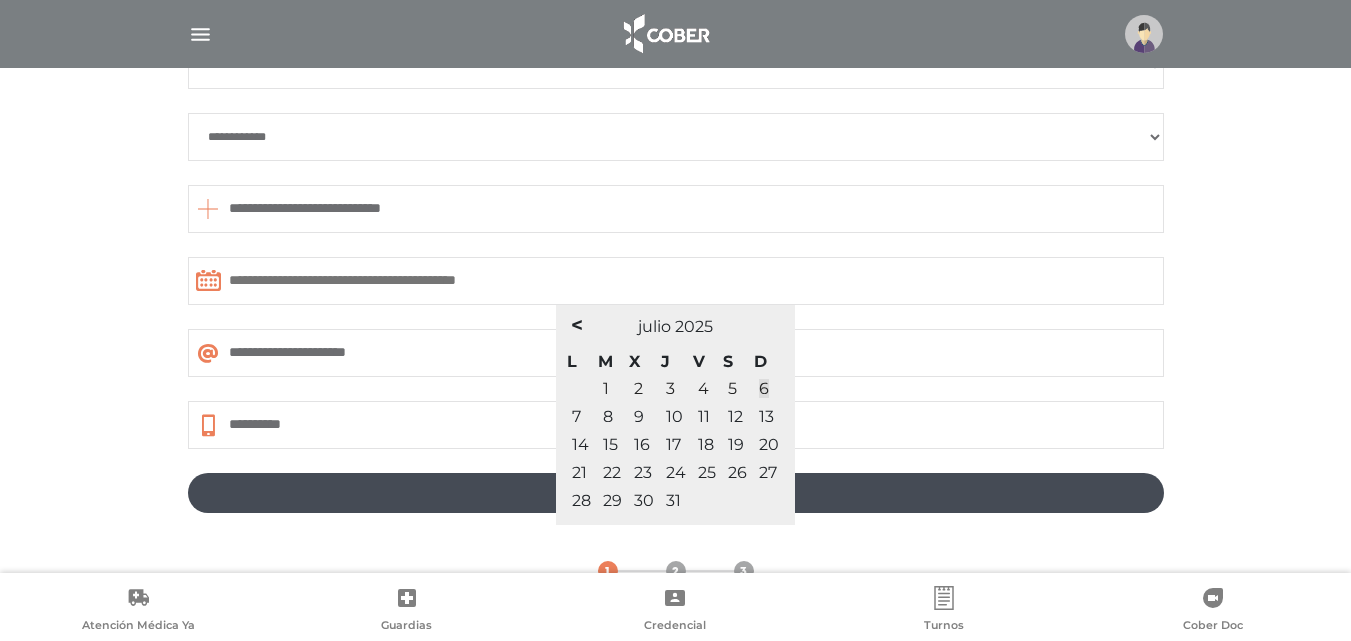 click on "7" at bounding box center [576, 416] 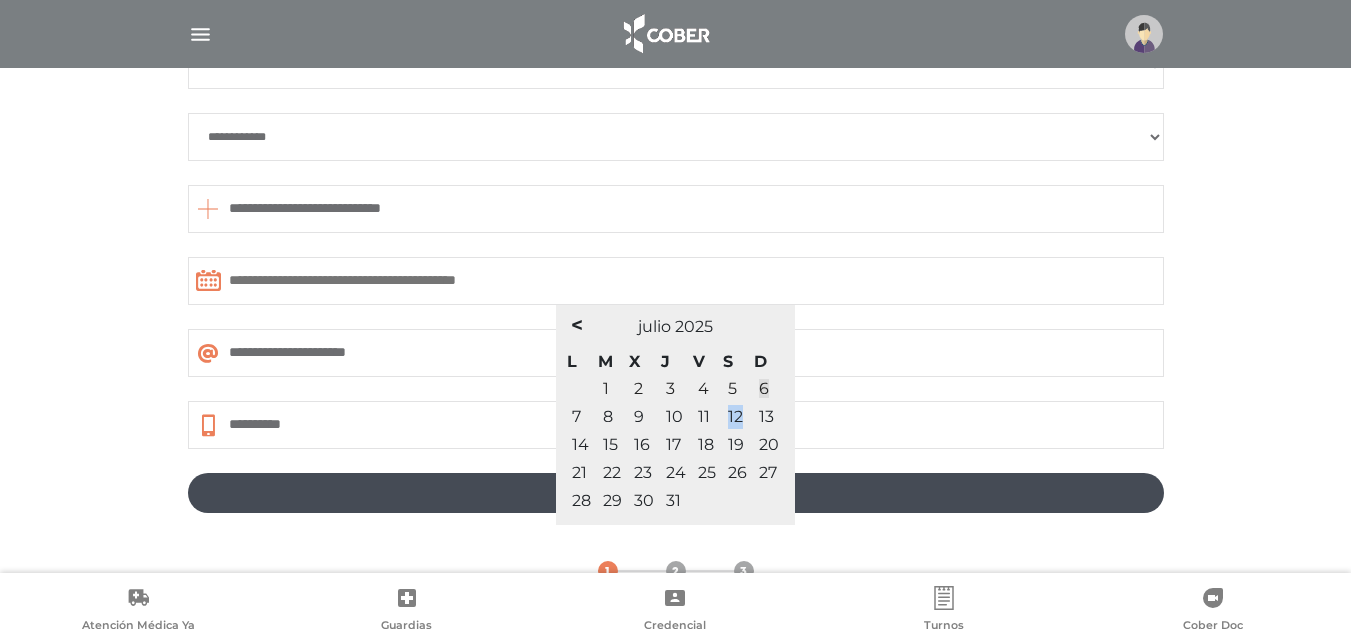 click on "12" at bounding box center [737, 417] 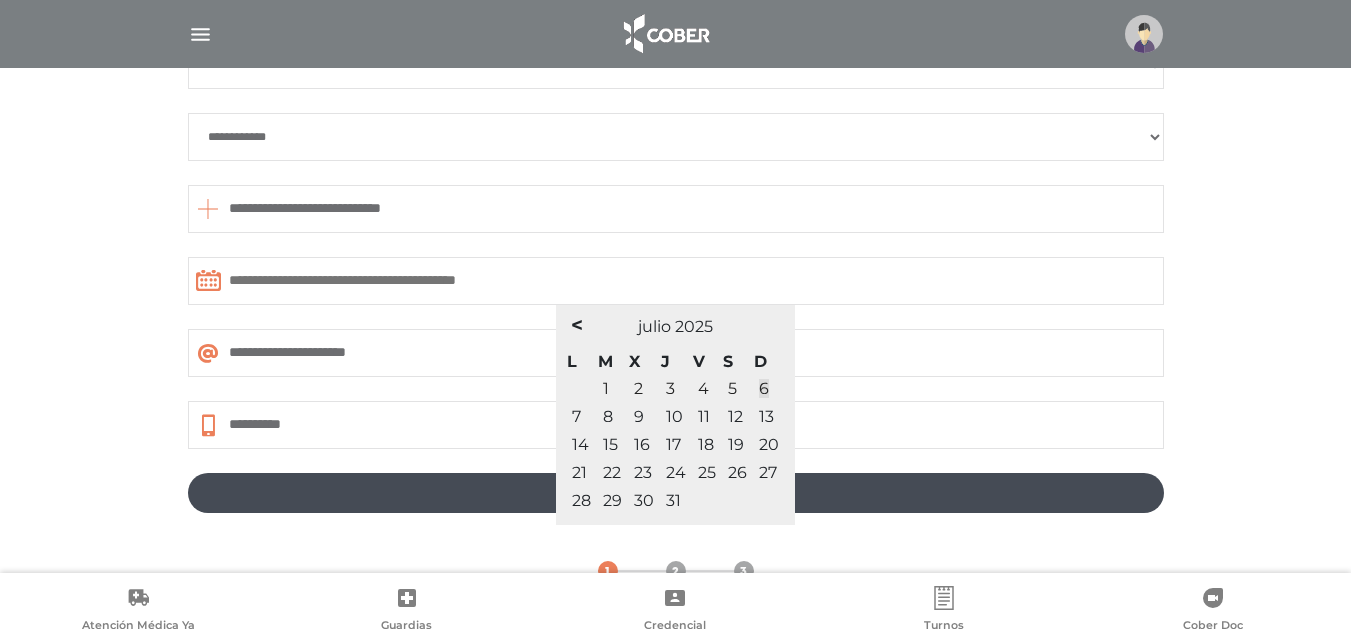 click on "12" at bounding box center (735, 416) 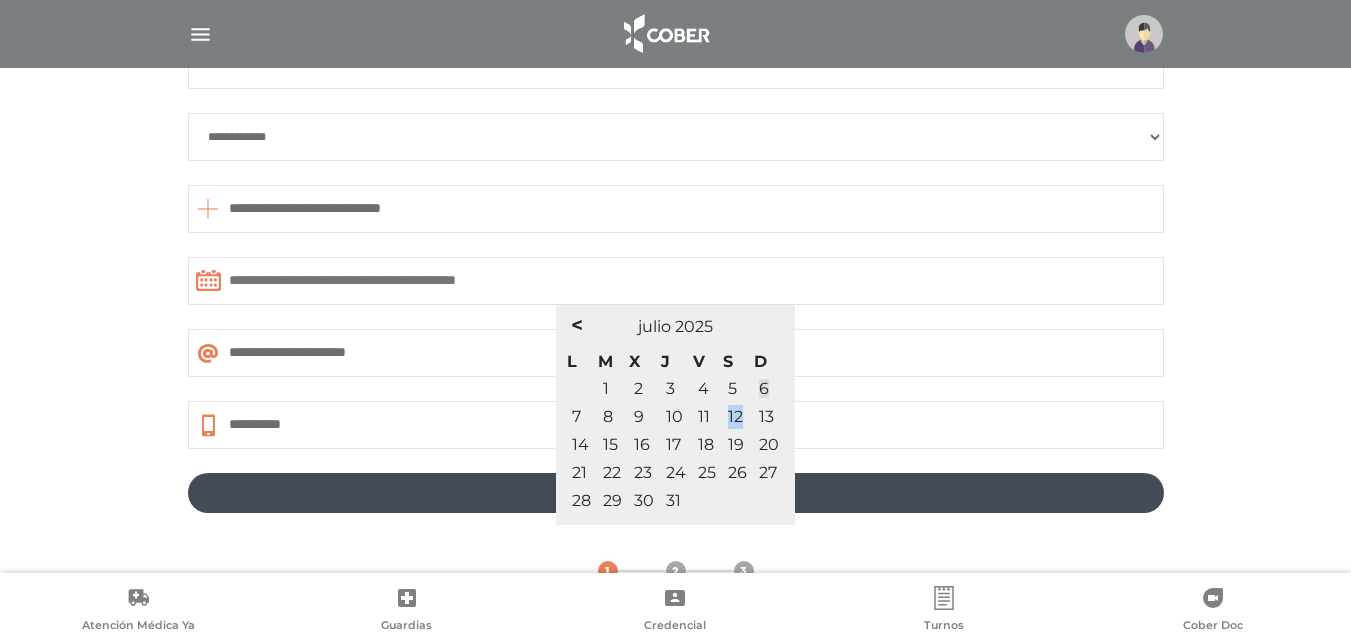 click on "12" at bounding box center (735, 416) 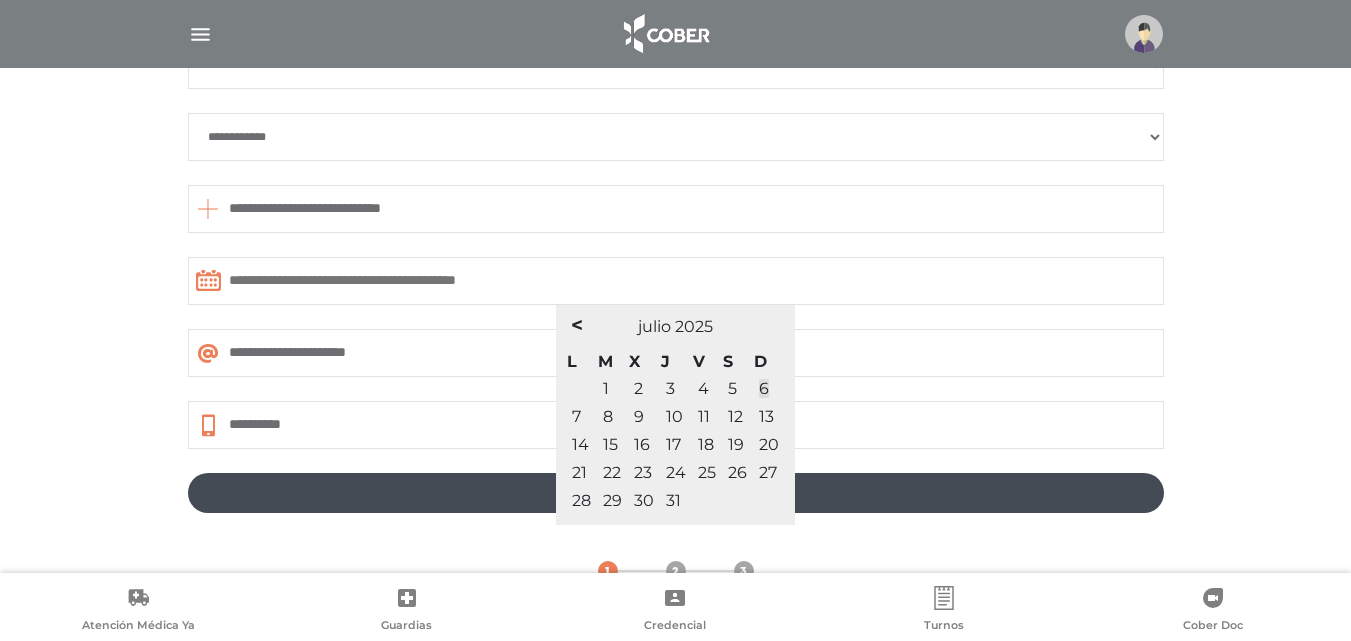 click on "7" at bounding box center (576, 416) 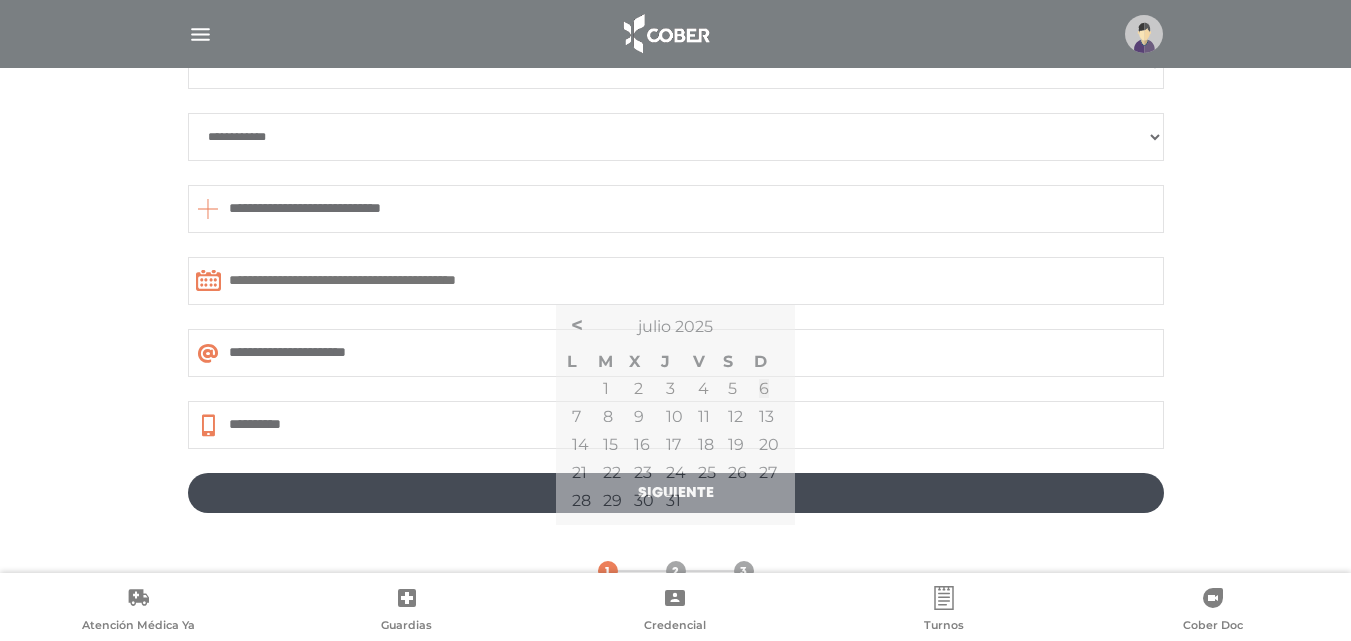 click on "**********" at bounding box center [676, 251] 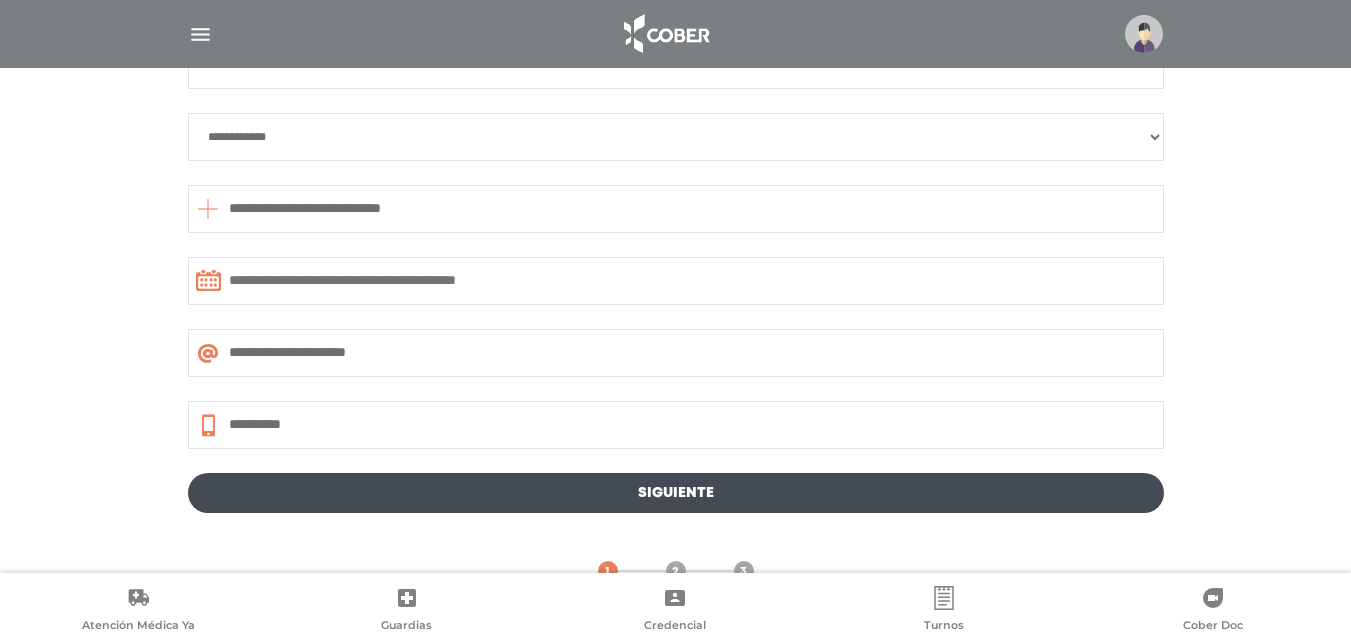 click at bounding box center [208, 280] 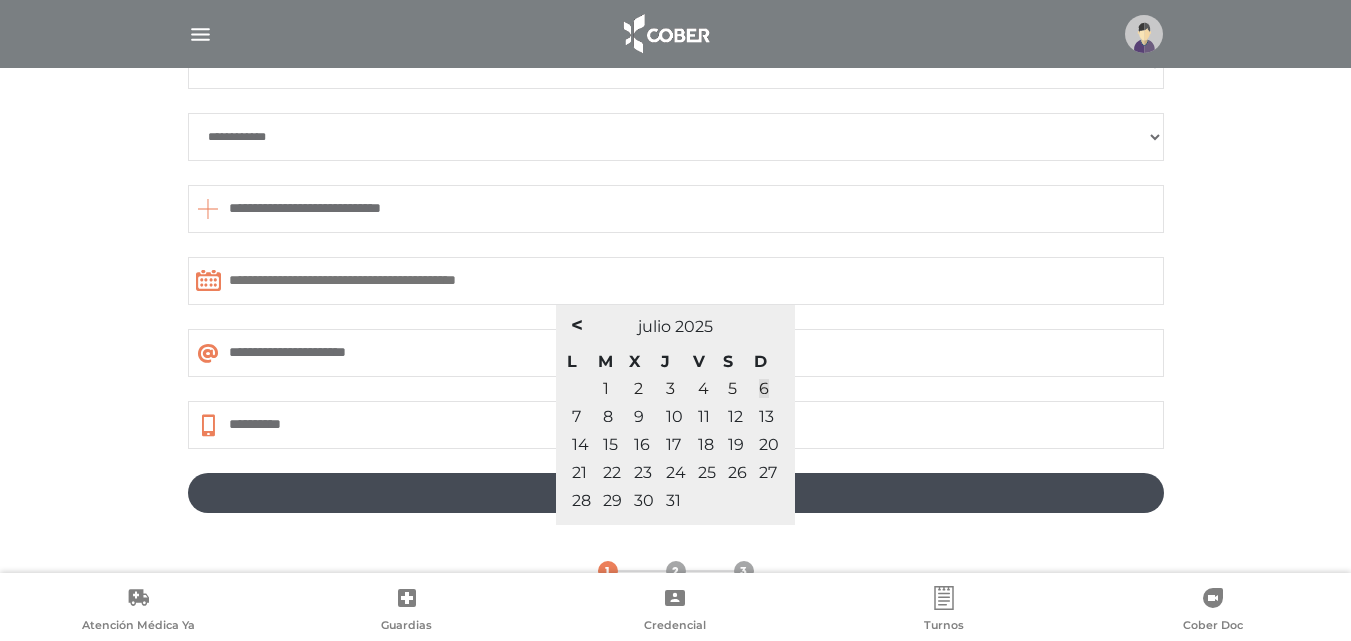 click on "7" at bounding box center [576, 416] 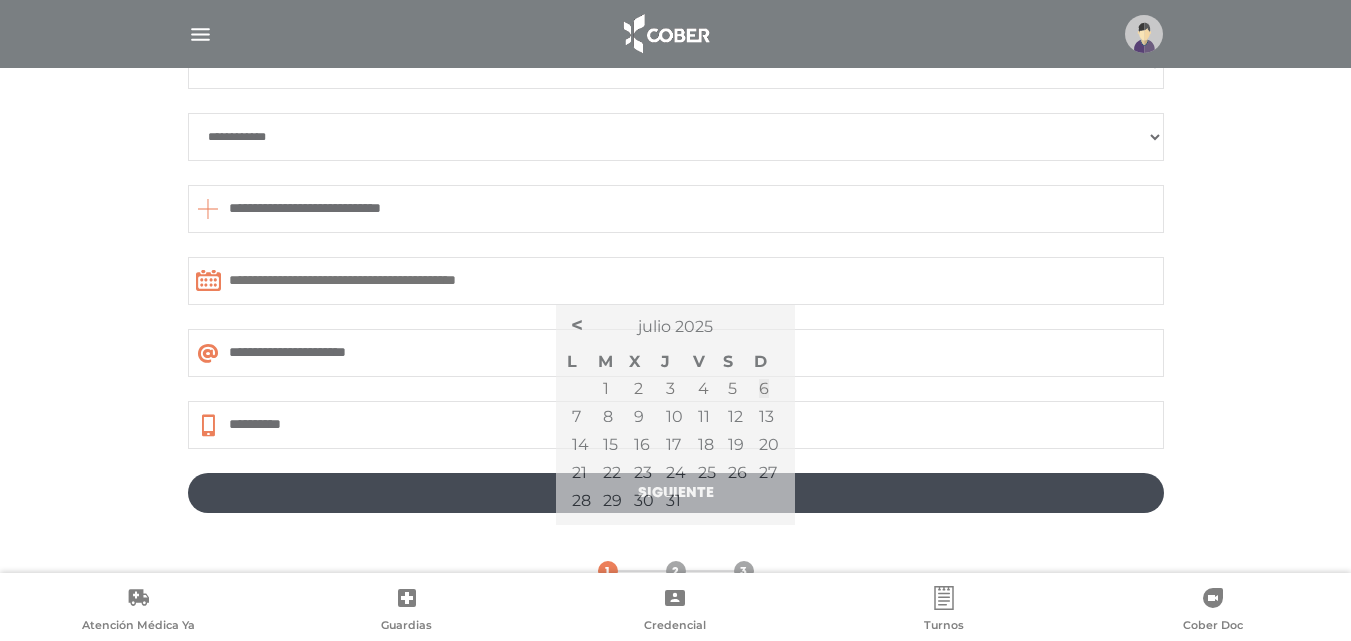click at bounding box center (676, 281) 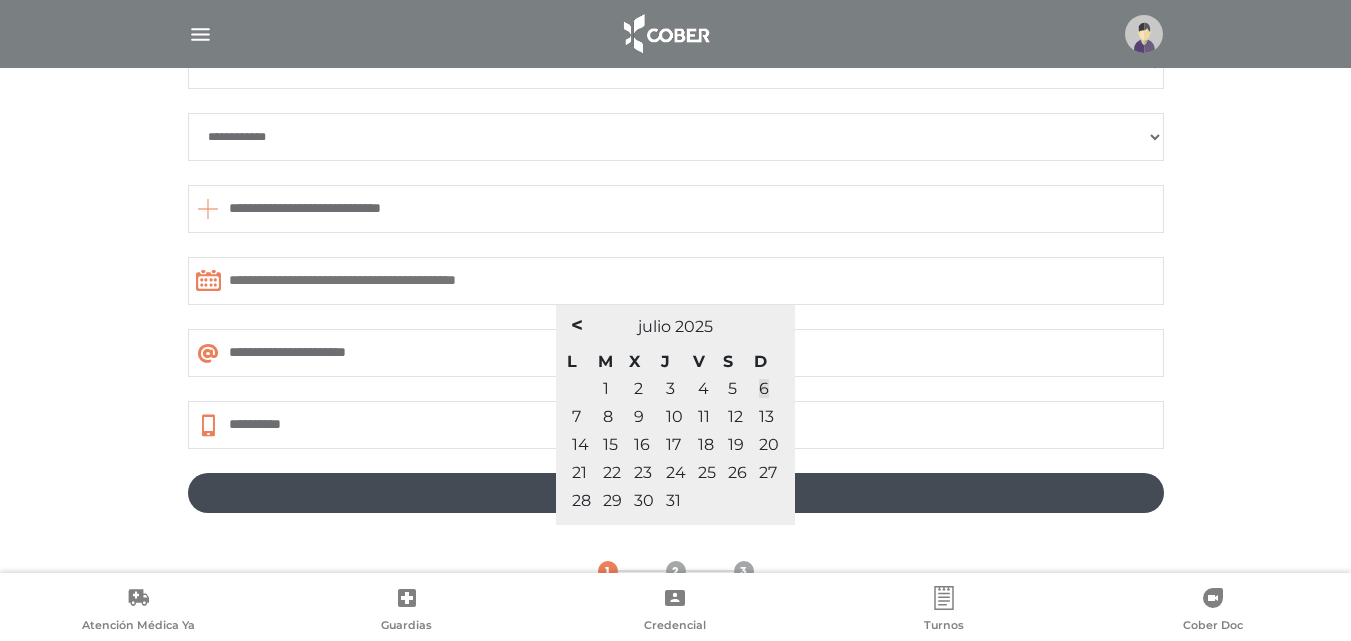 click on "7" at bounding box center (576, 416) 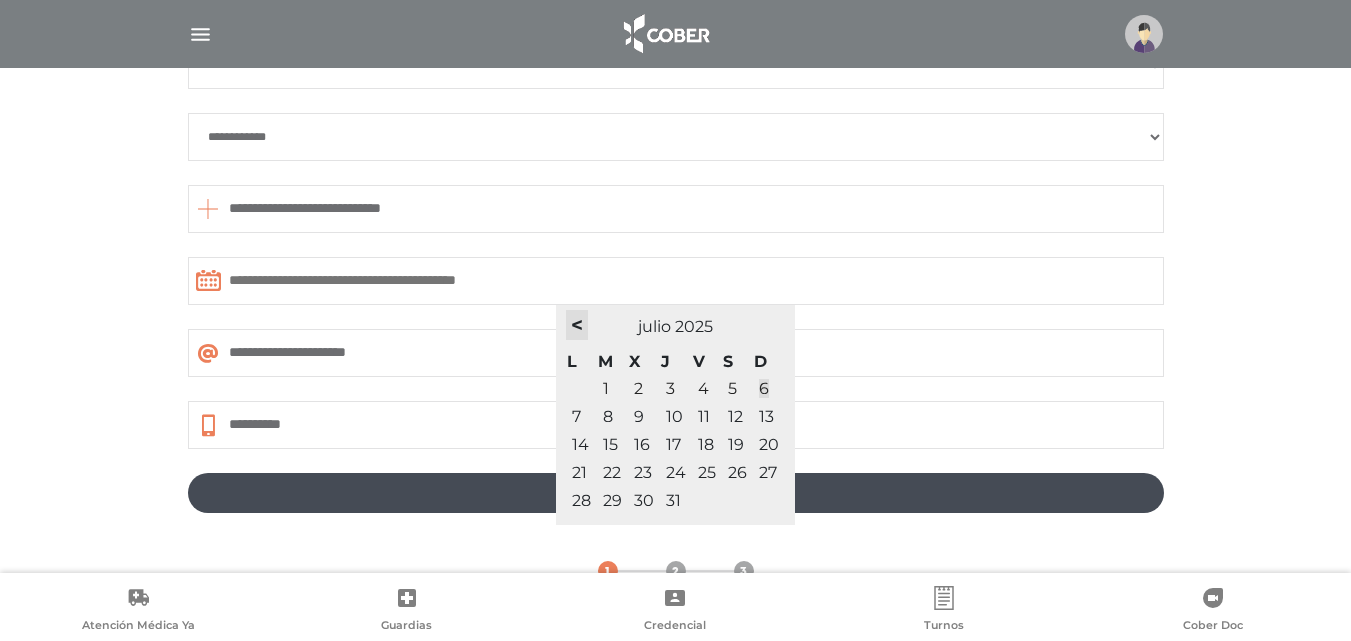 click on "<" at bounding box center [577, 325] 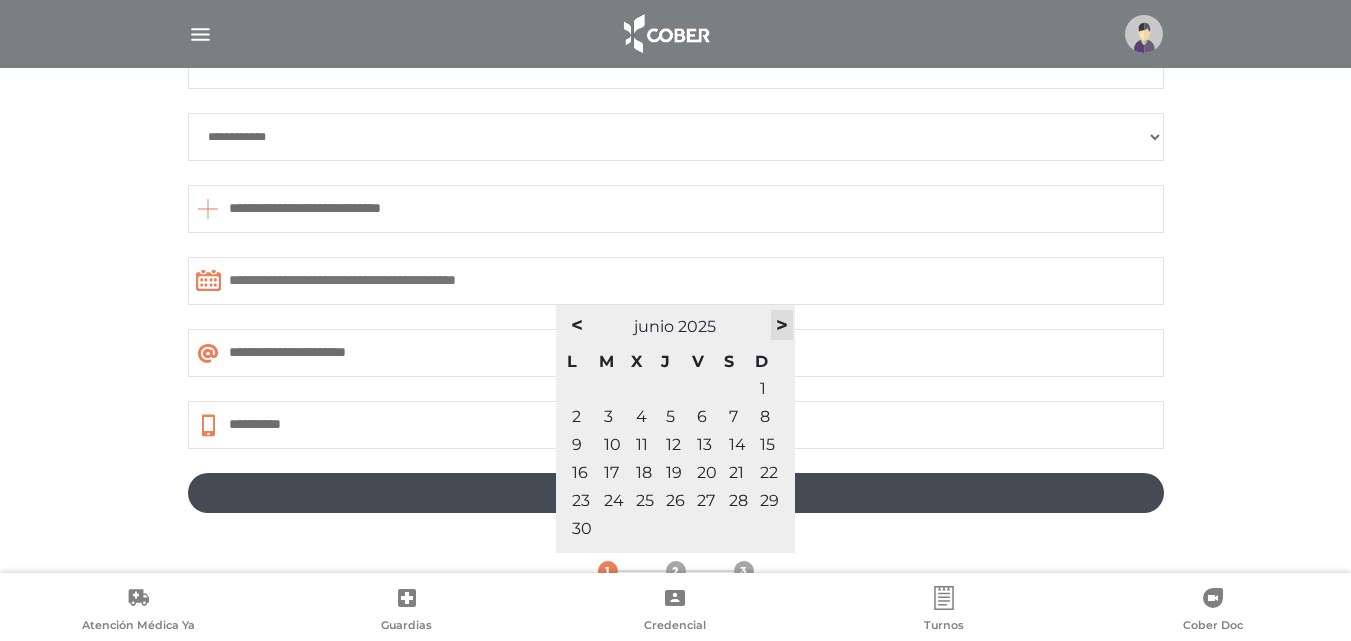 click on ">" at bounding box center (782, 325) 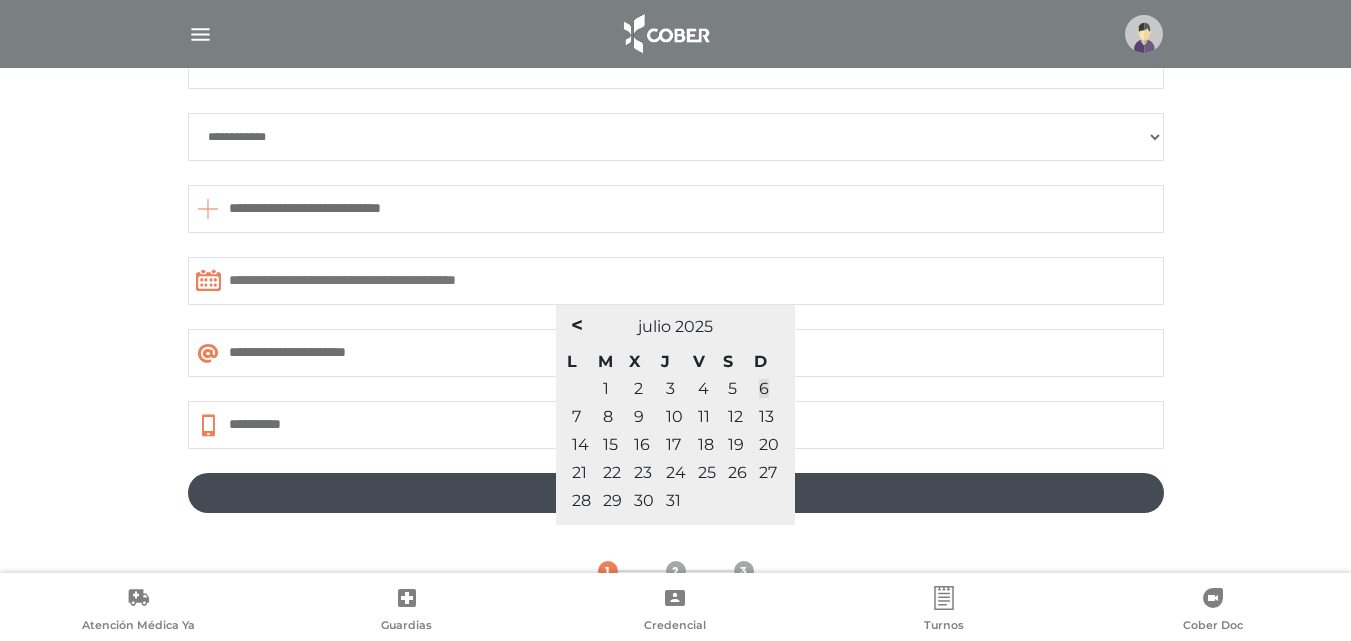 click on "7" at bounding box center [576, 416] 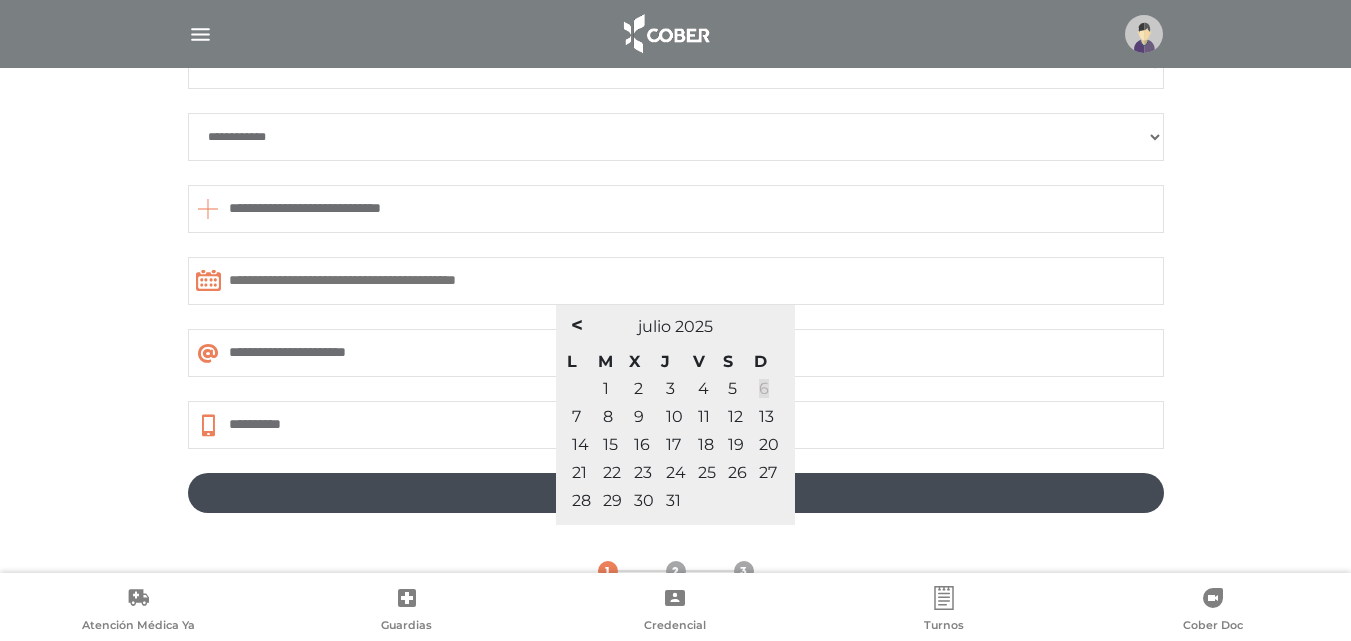 click on "6" at bounding box center (764, 388) 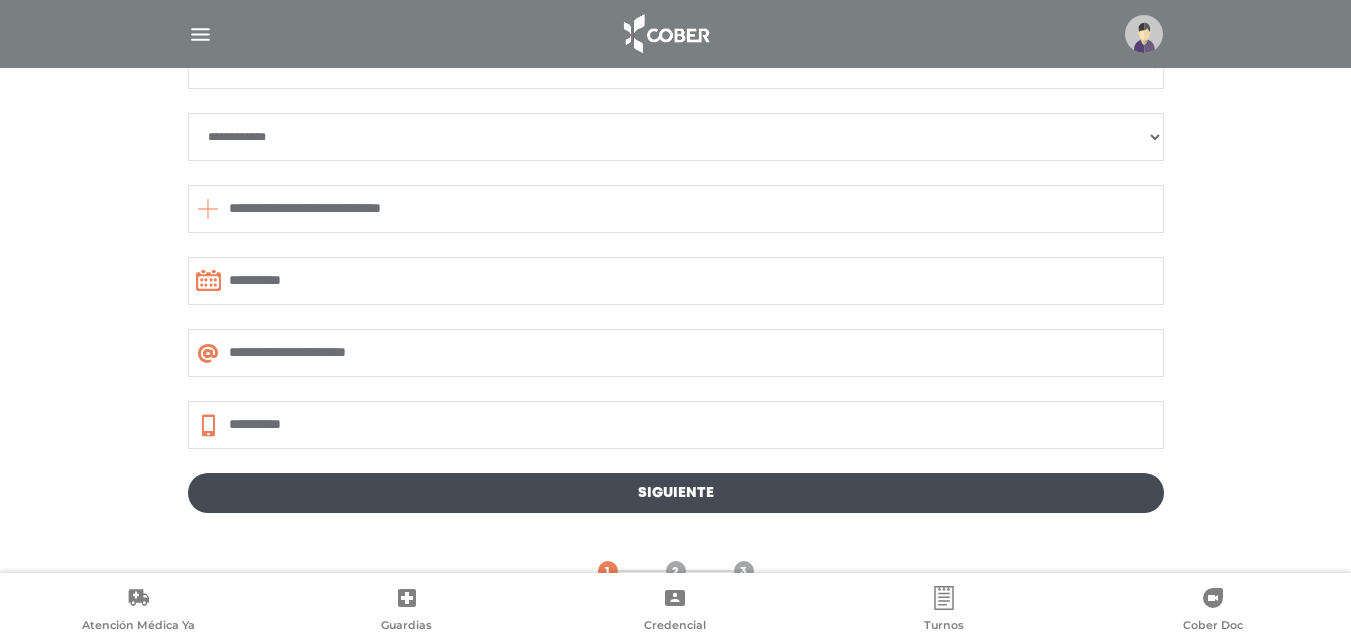 click on "**********" at bounding box center (676, 281) 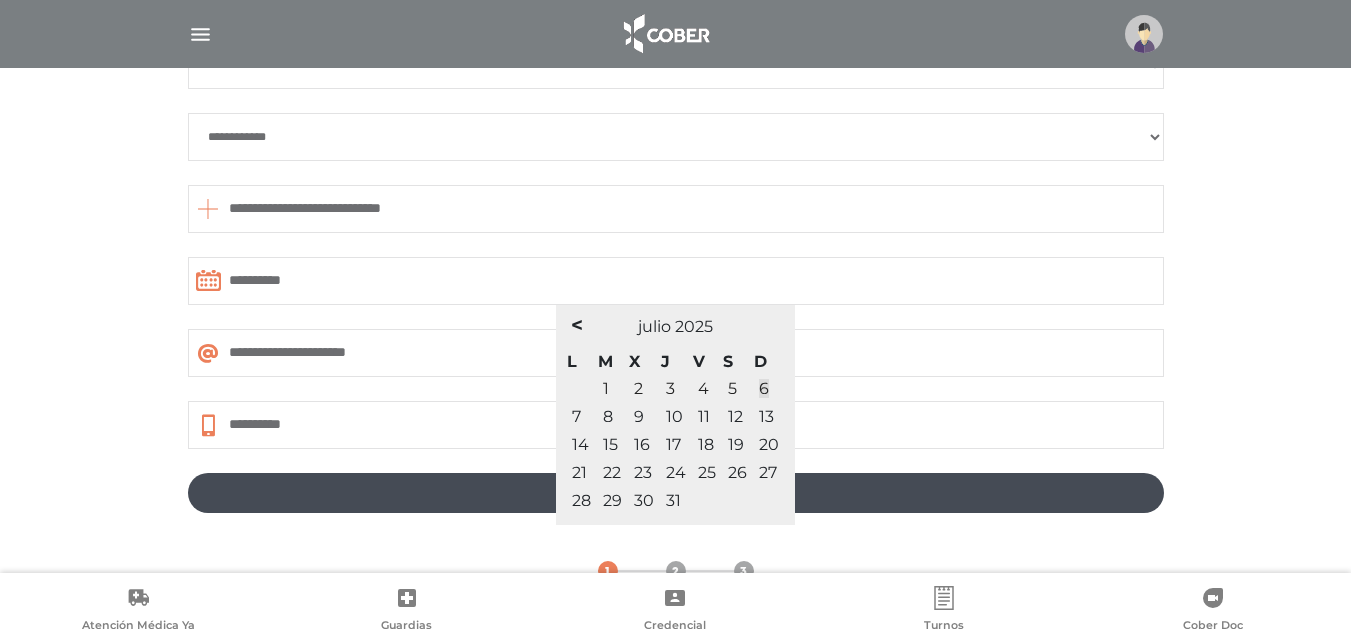 click on "7" at bounding box center (576, 416) 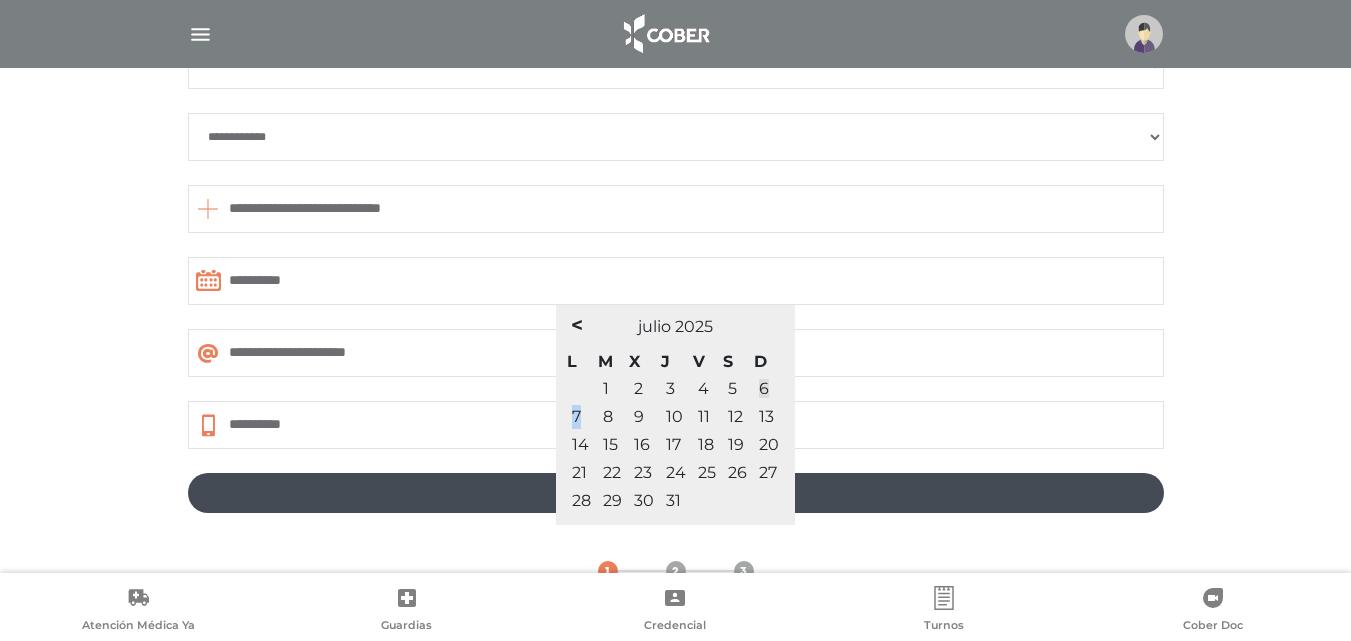 click on "7" at bounding box center [576, 416] 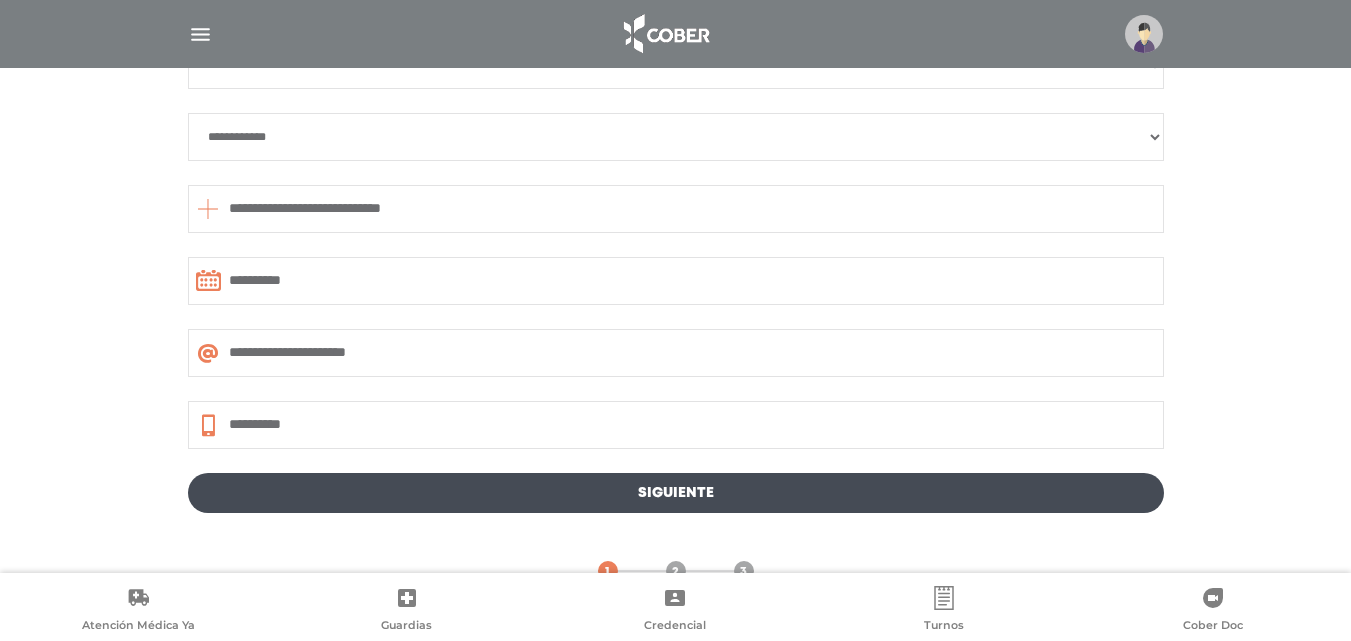 drag, startPoint x: 547, startPoint y: 418, endPoint x: 571, endPoint y: 417, distance: 24.020824 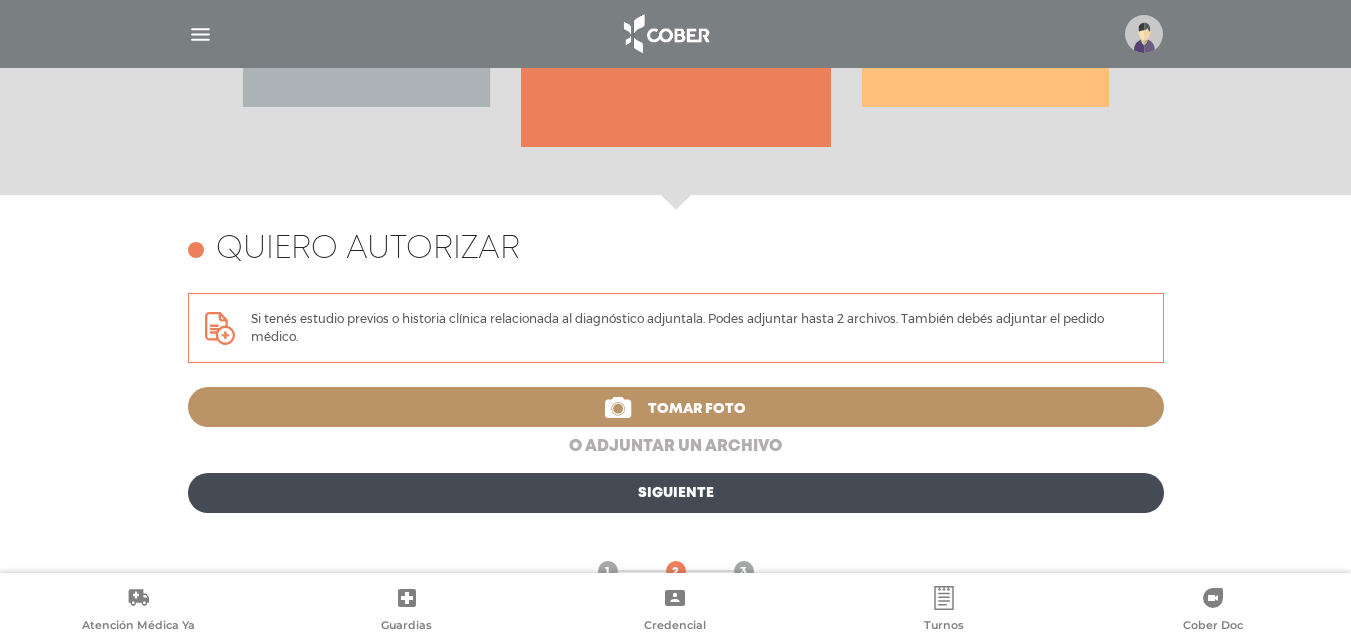 click on "o adjuntar un archivo" at bounding box center (676, 447) 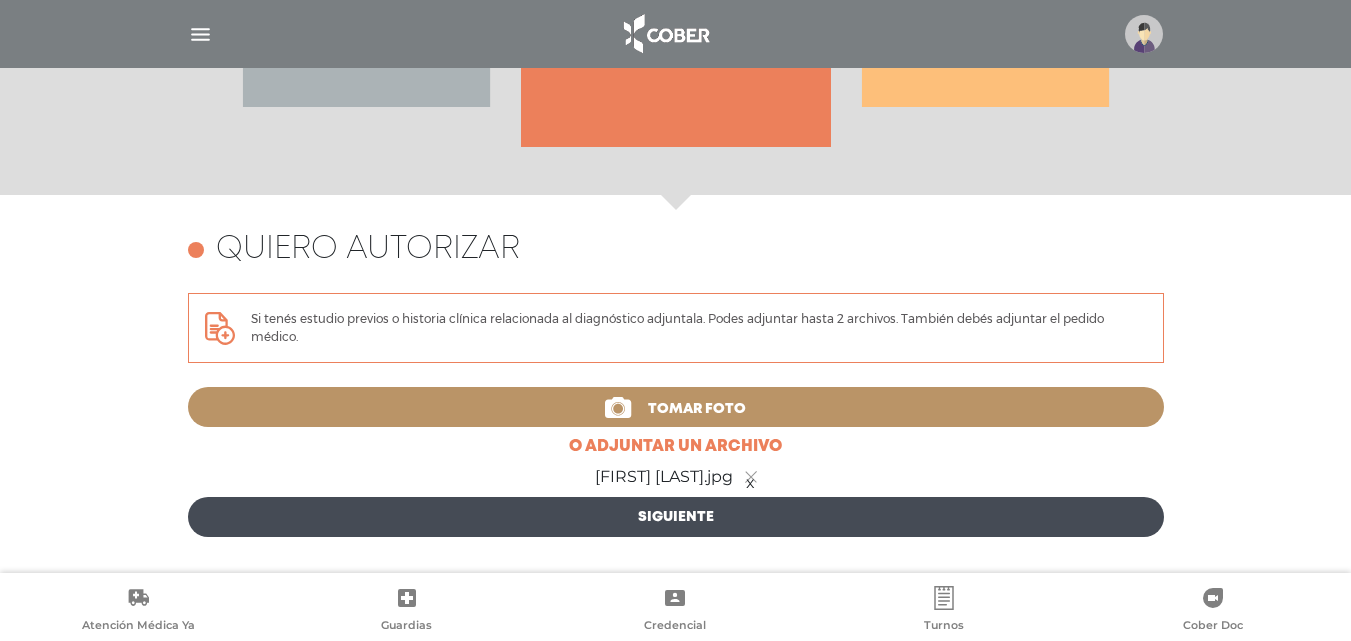 click on "Siguiente" at bounding box center [676, 517] 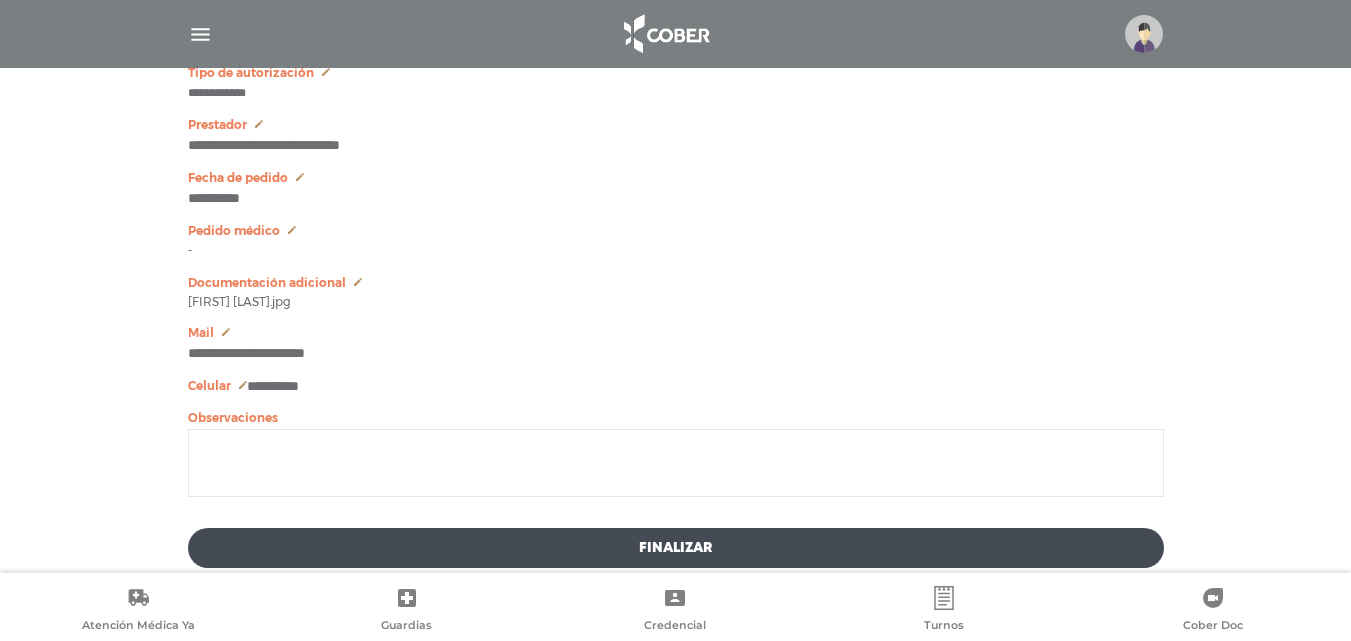 scroll, scrollTop: 1099, scrollLeft: 0, axis: vertical 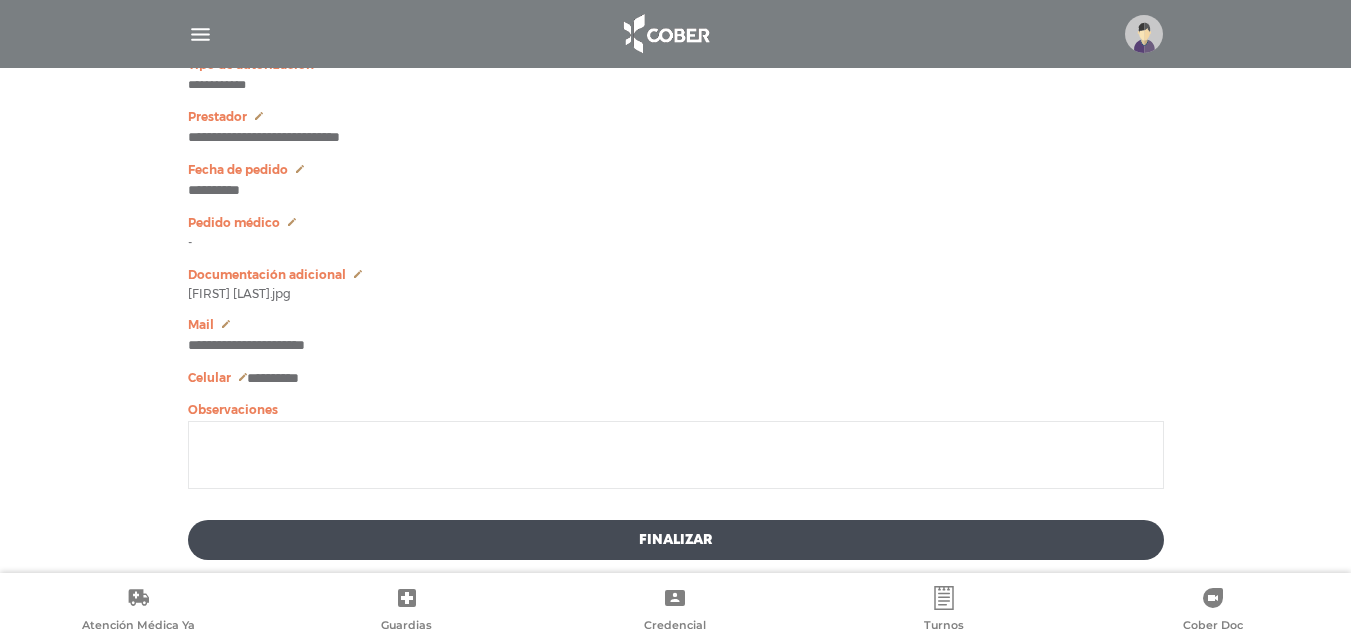 click on "Finalizar" at bounding box center (676, 540) 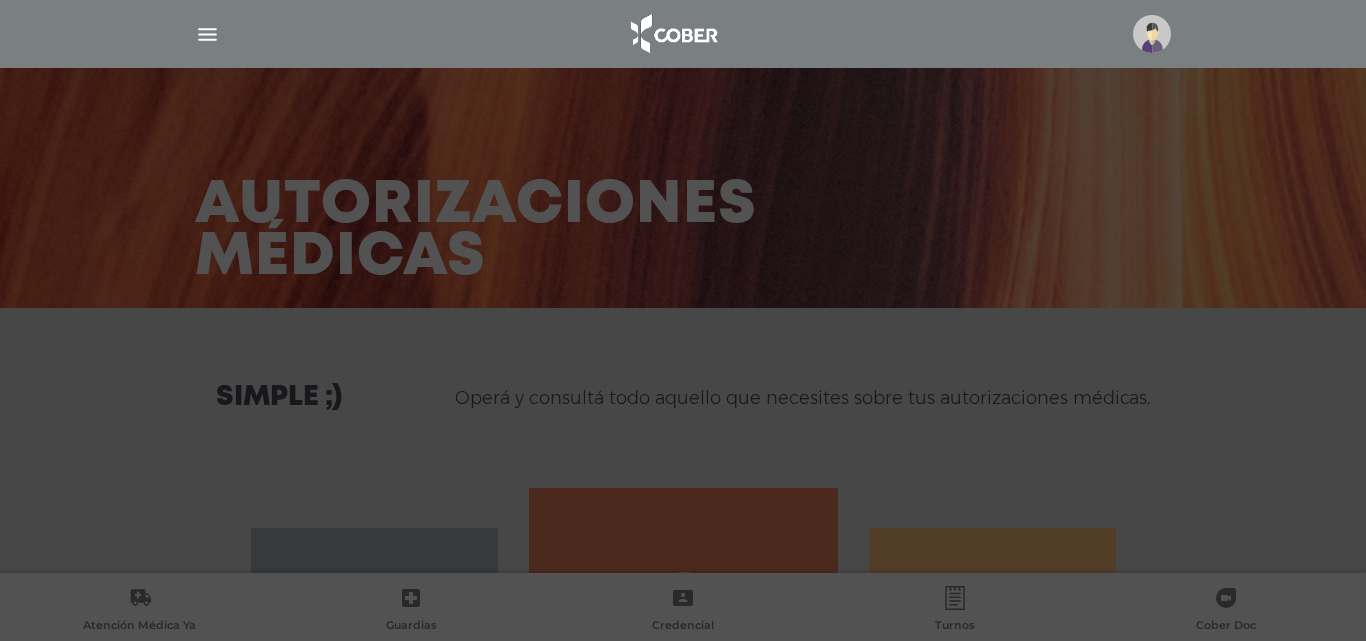 scroll, scrollTop: 0, scrollLeft: 0, axis: both 